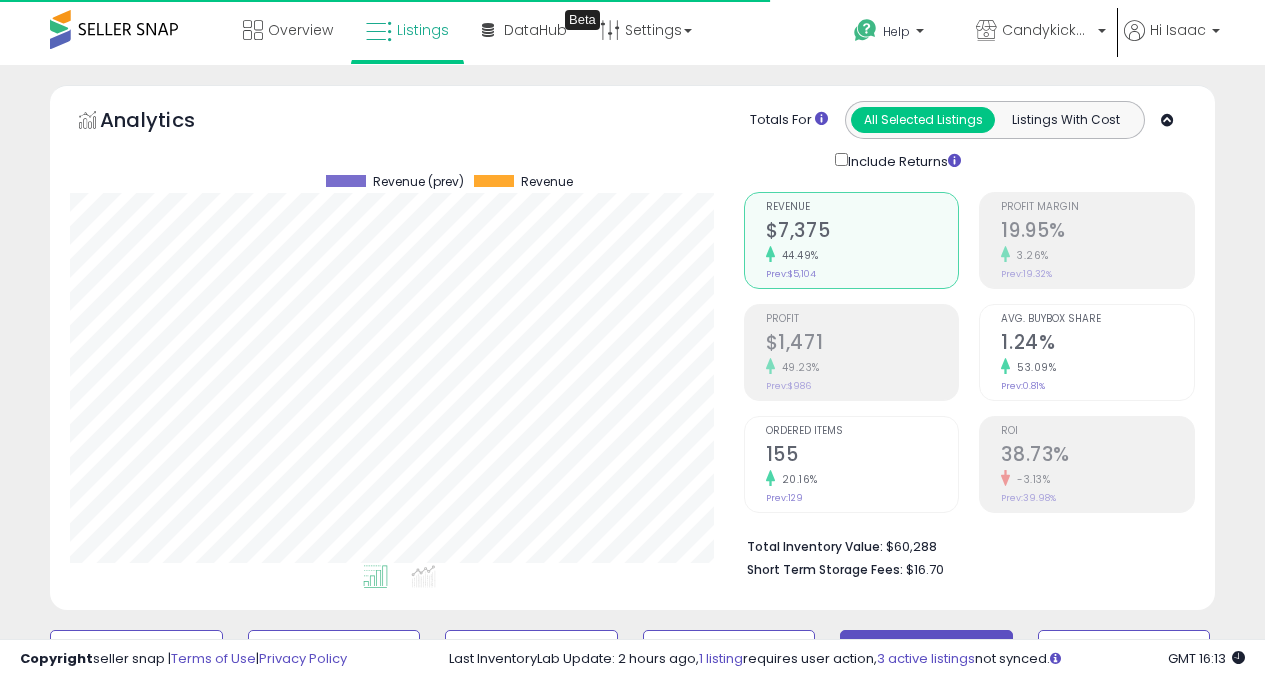 scroll, scrollTop: 0, scrollLeft: 0, axis: both 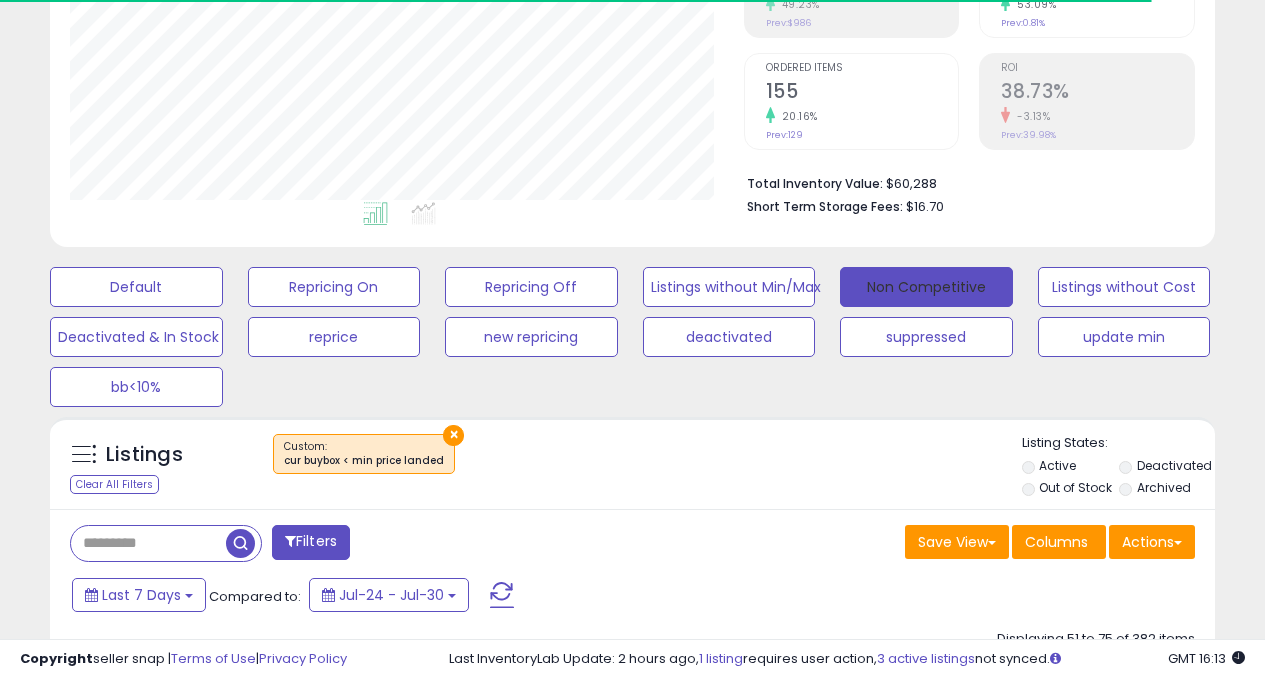 click on "Non Competitive" at bounding box center [926, 287] 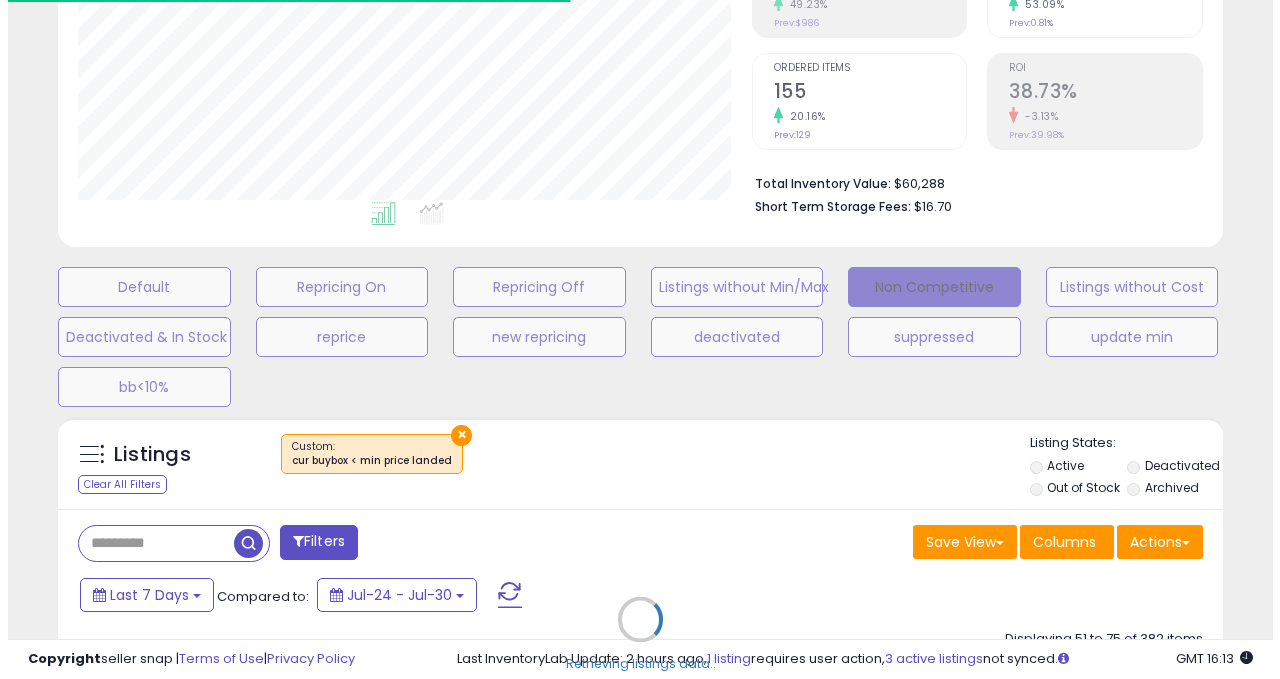 scroll, scrollTop: 999590, scrollLeft: 999317, axis: both 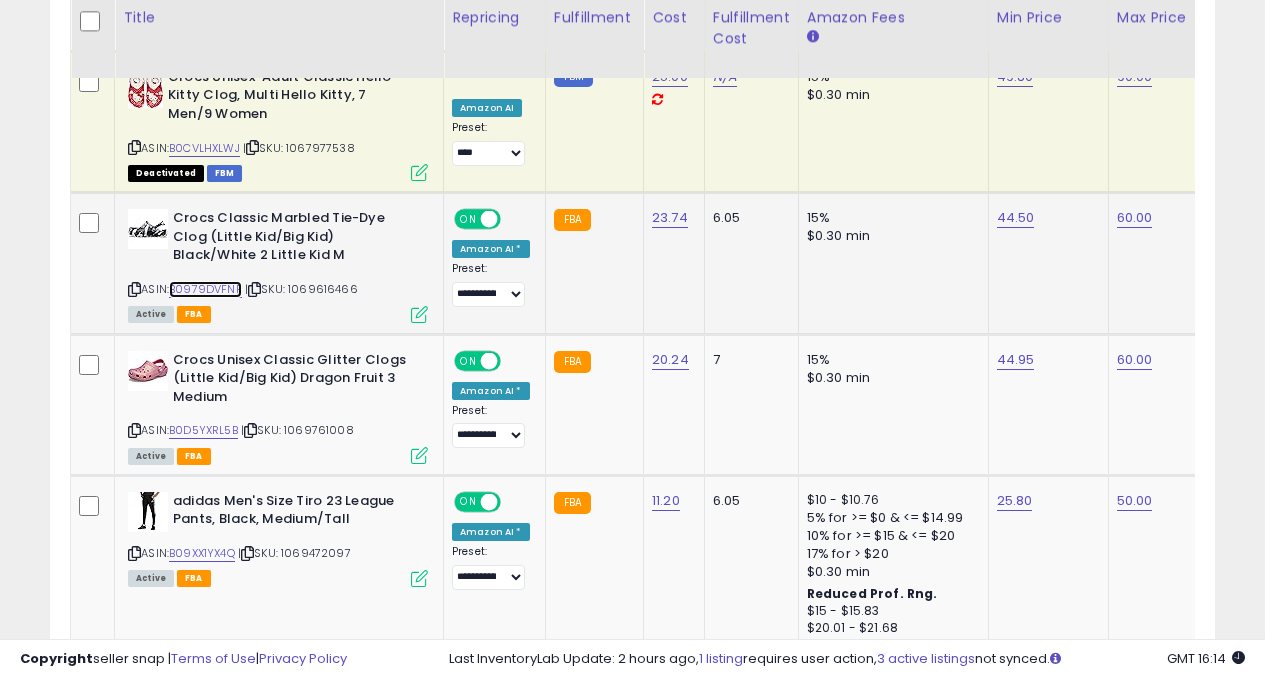 click on "B0979DVFNP" at bounding box center (205, 289) 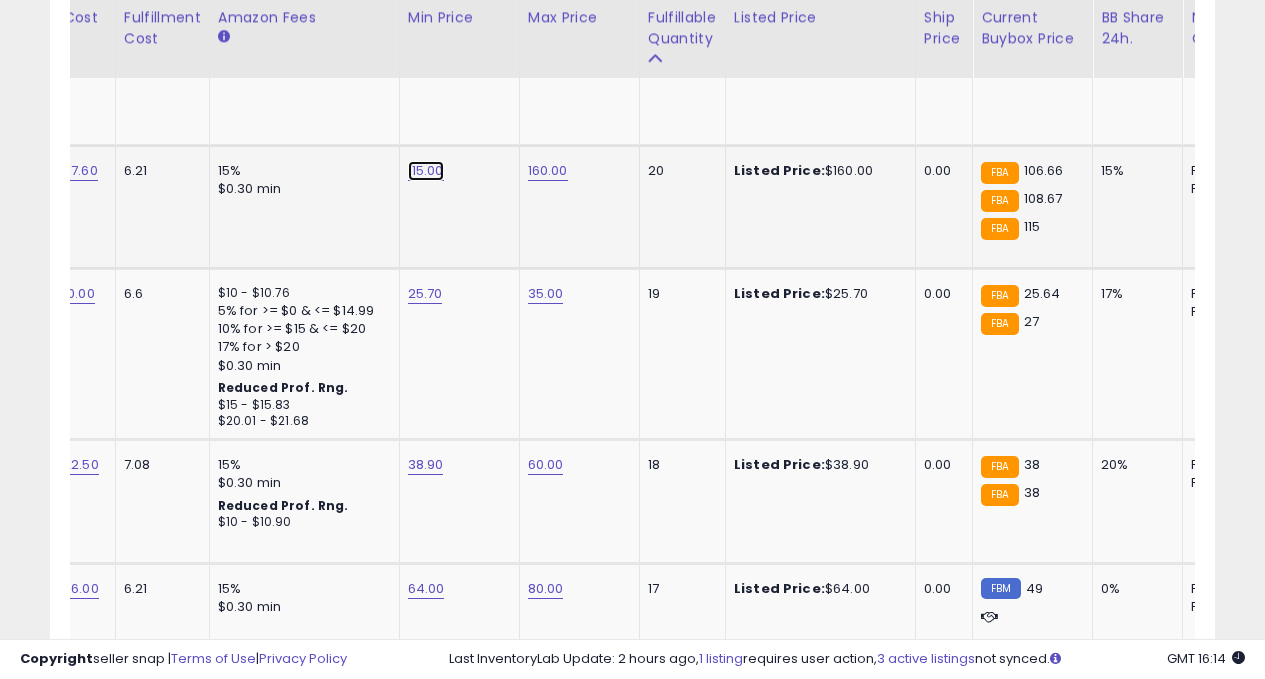 click on "115.00" at bounding box center [426, -1097] 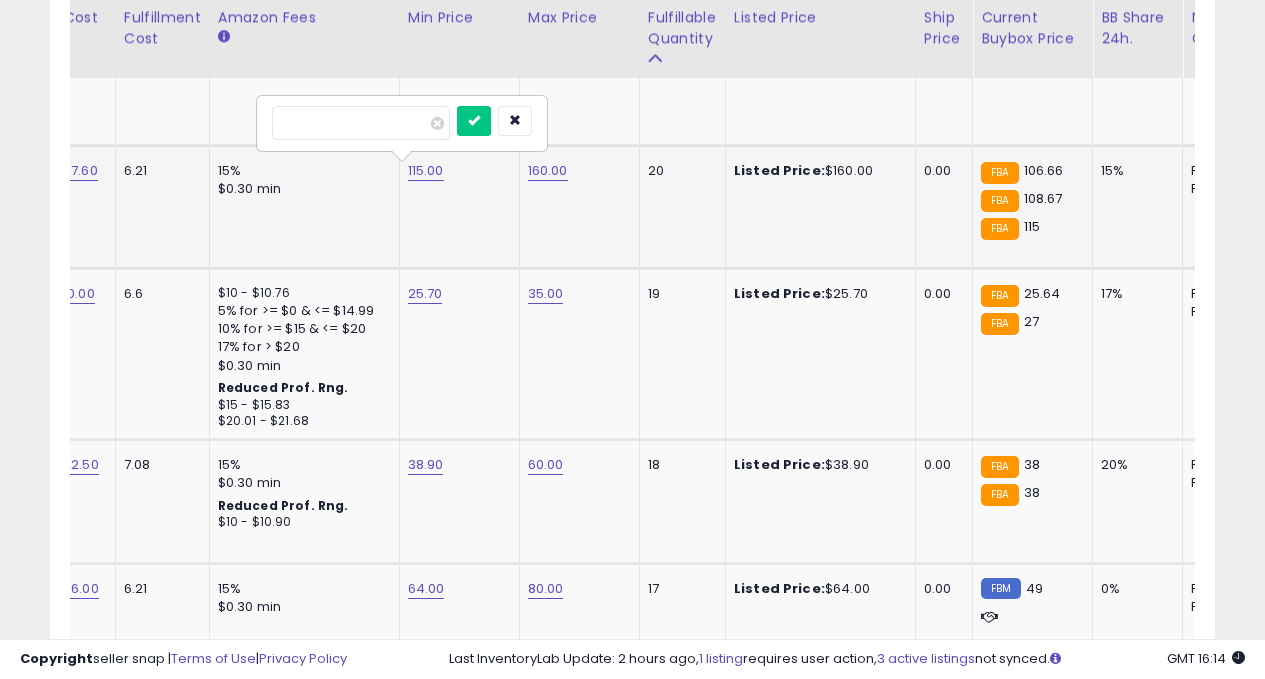 type on "*" 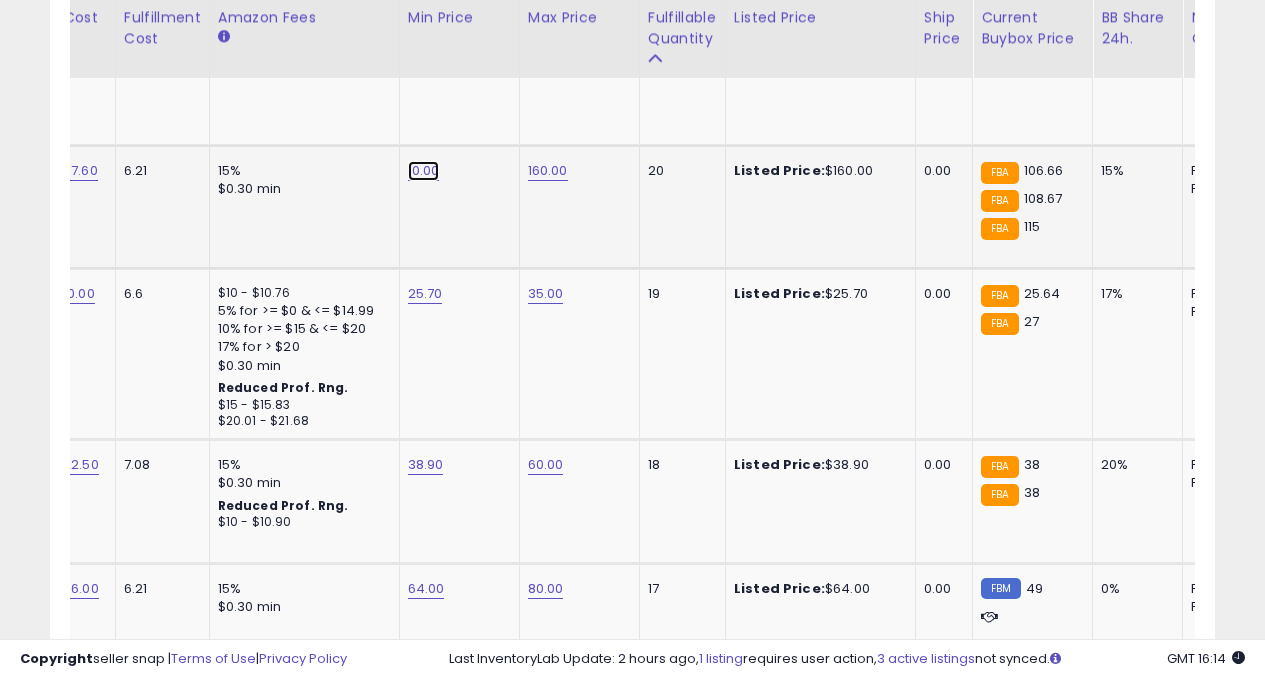 click on "10.00" at bounding box center [426, -1097] 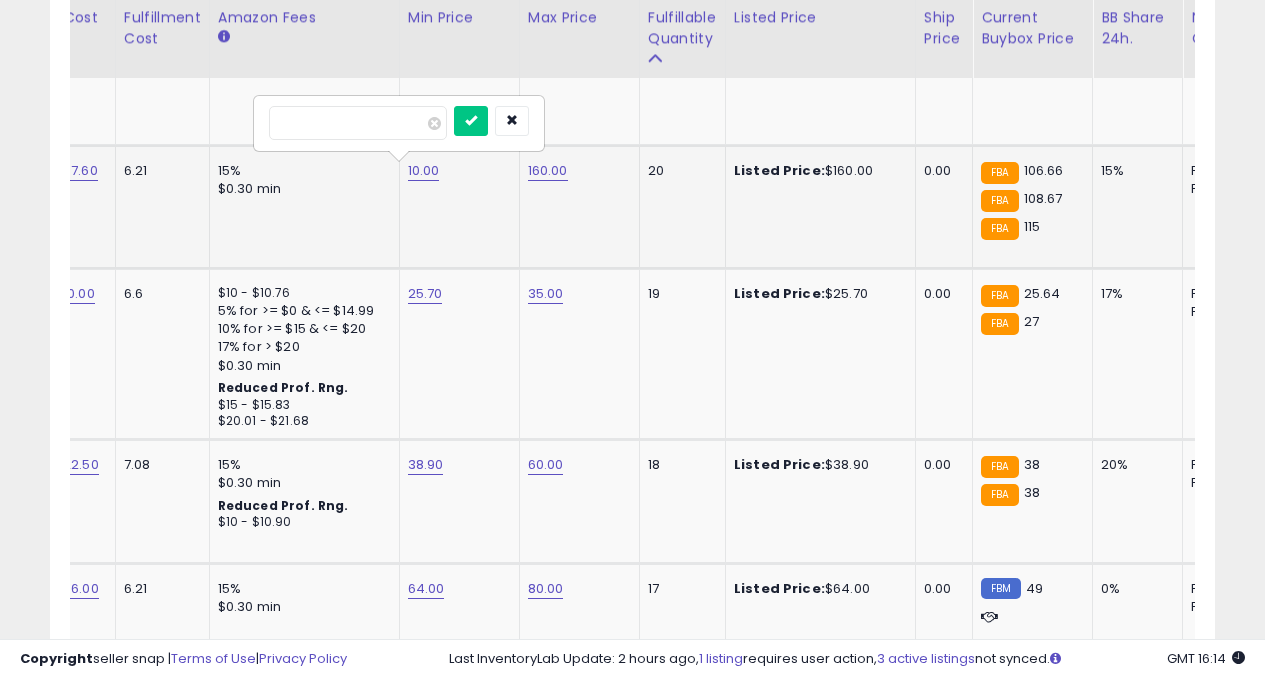 type on "*" 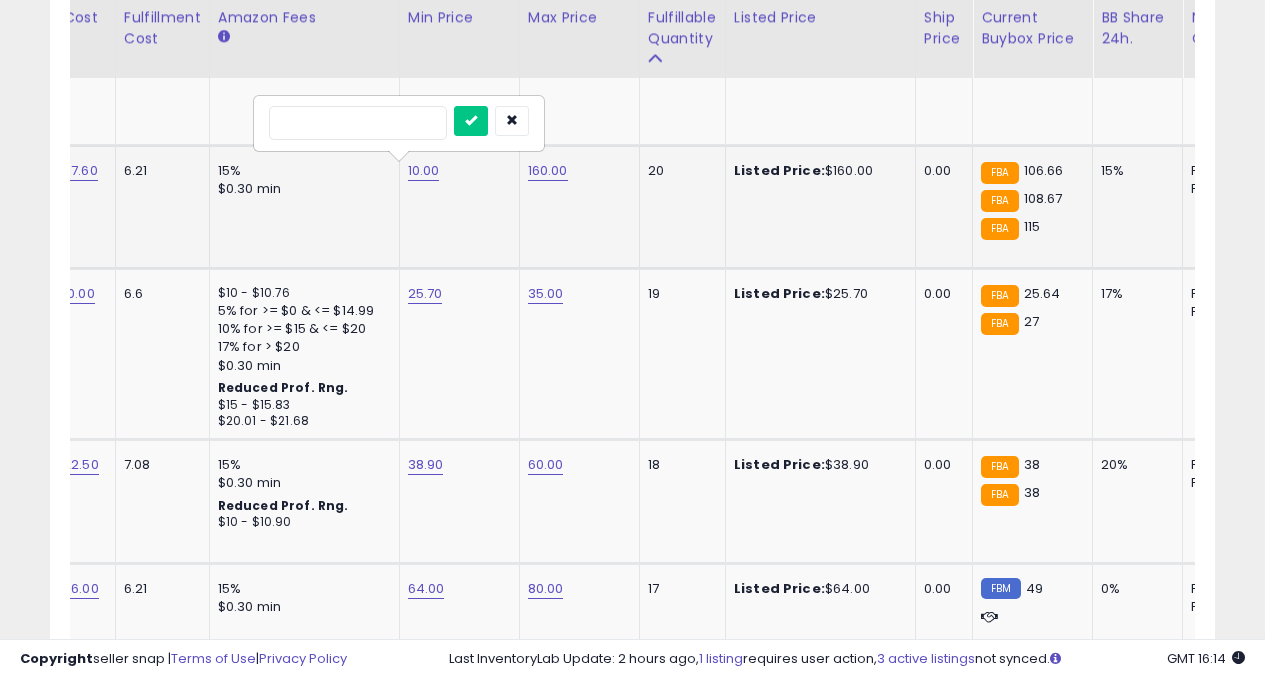 type on "***" 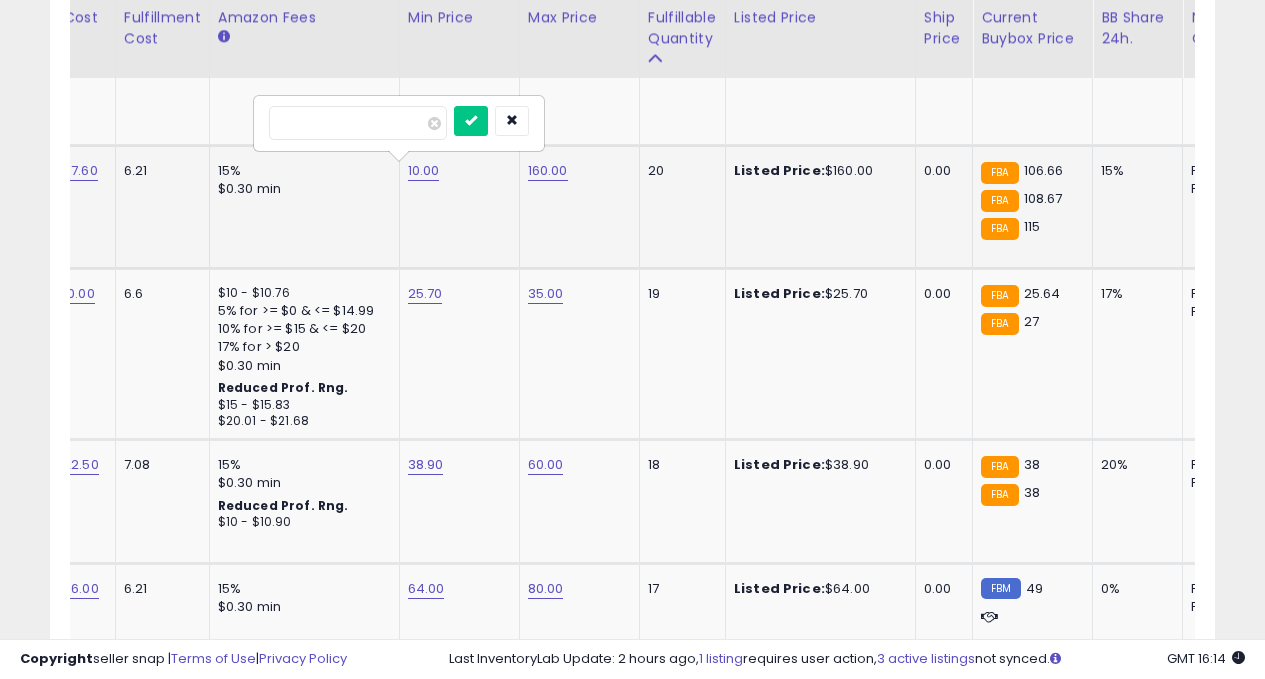 click at bounding box center [471, 121] 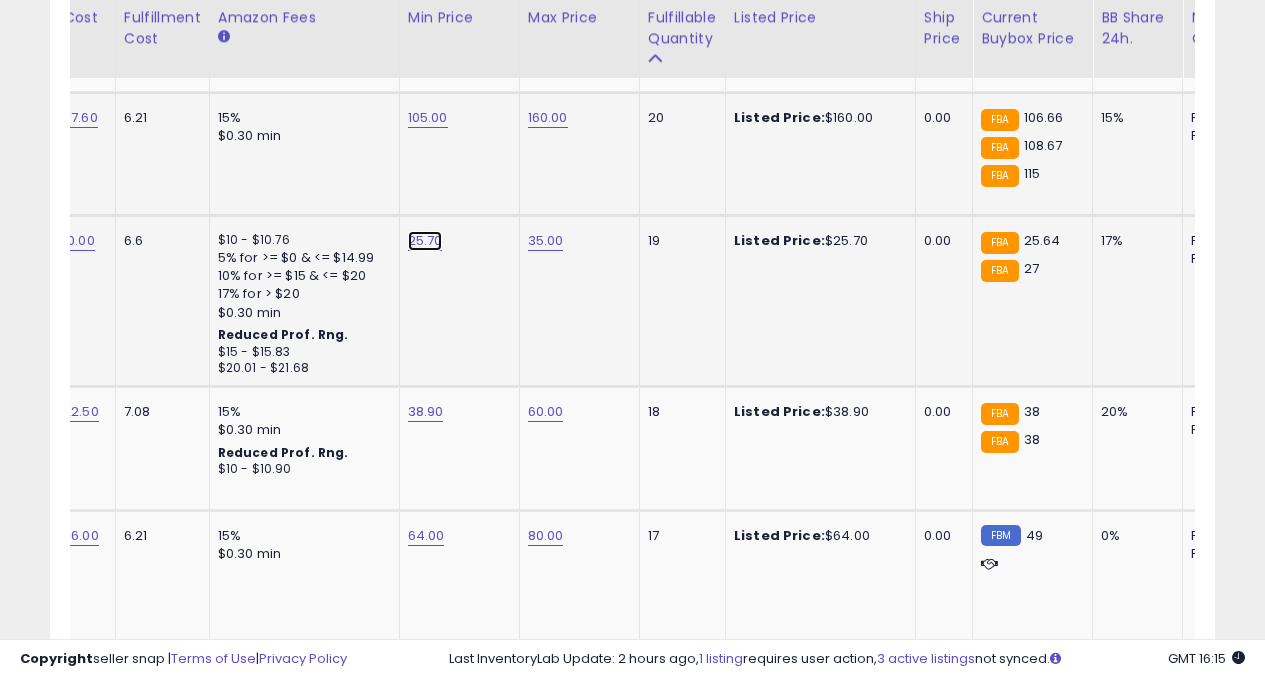 click on "25.70" at bounding box center [426, -1150] 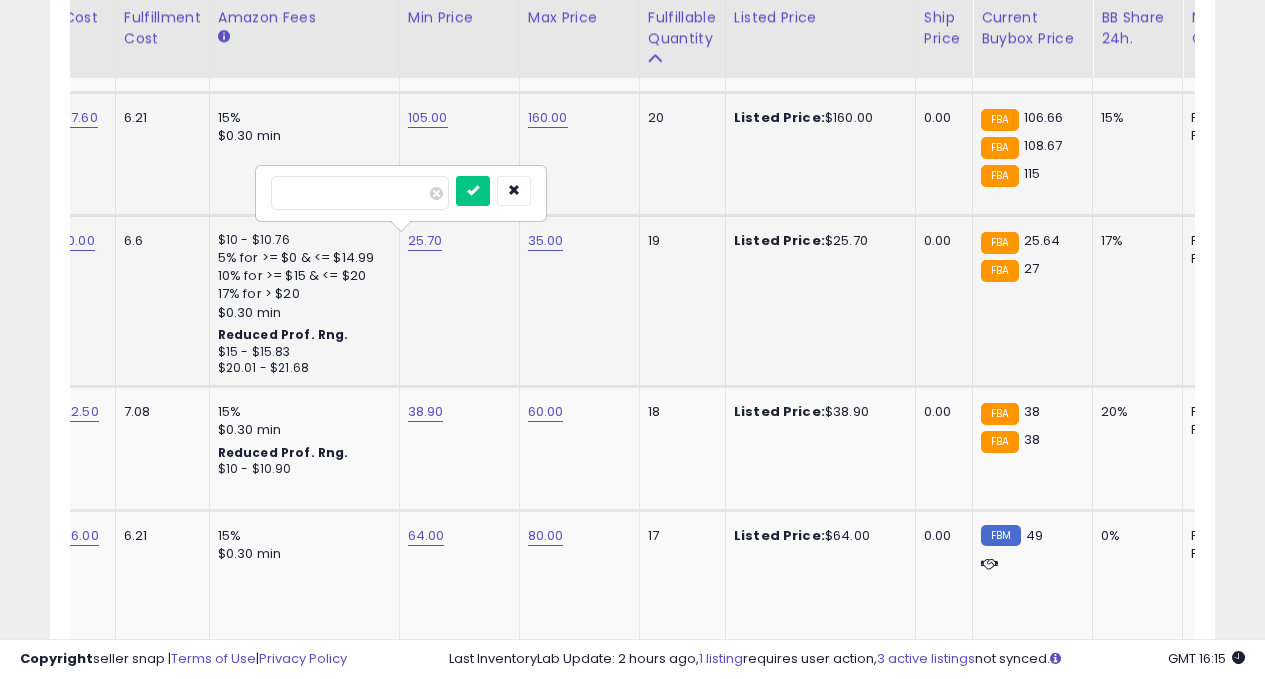 type on "**" 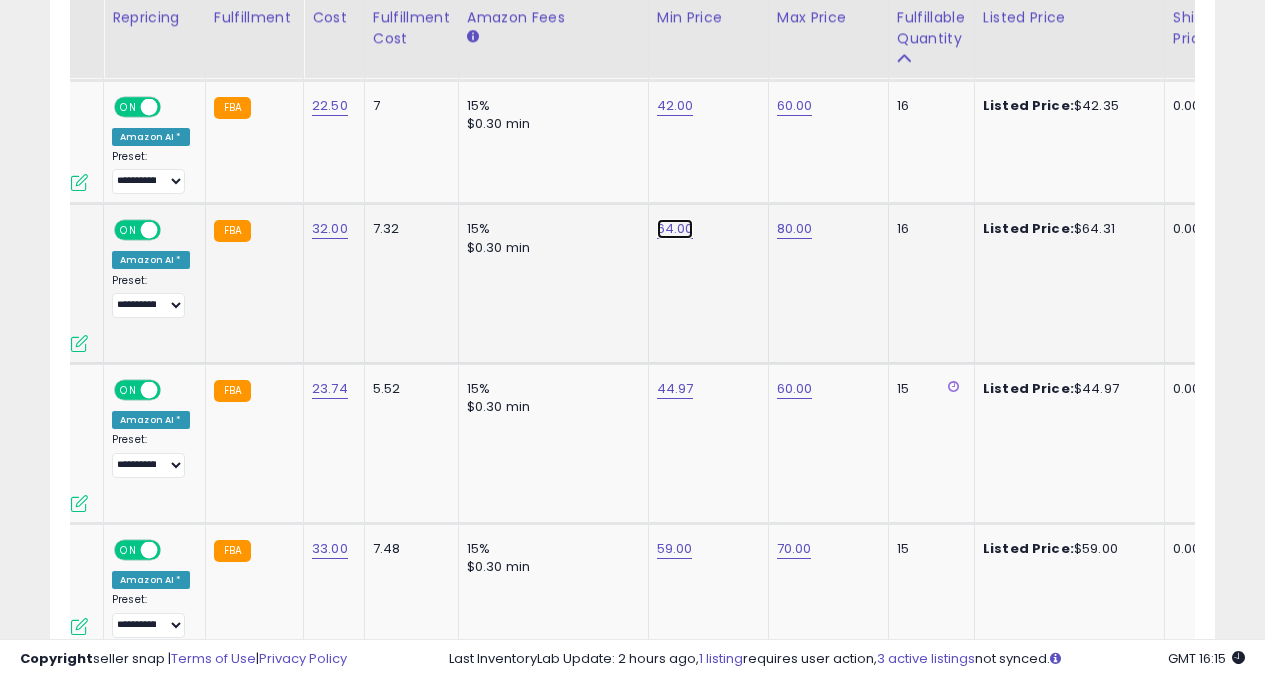click on "64.00" at bounding box center [675, -1864] 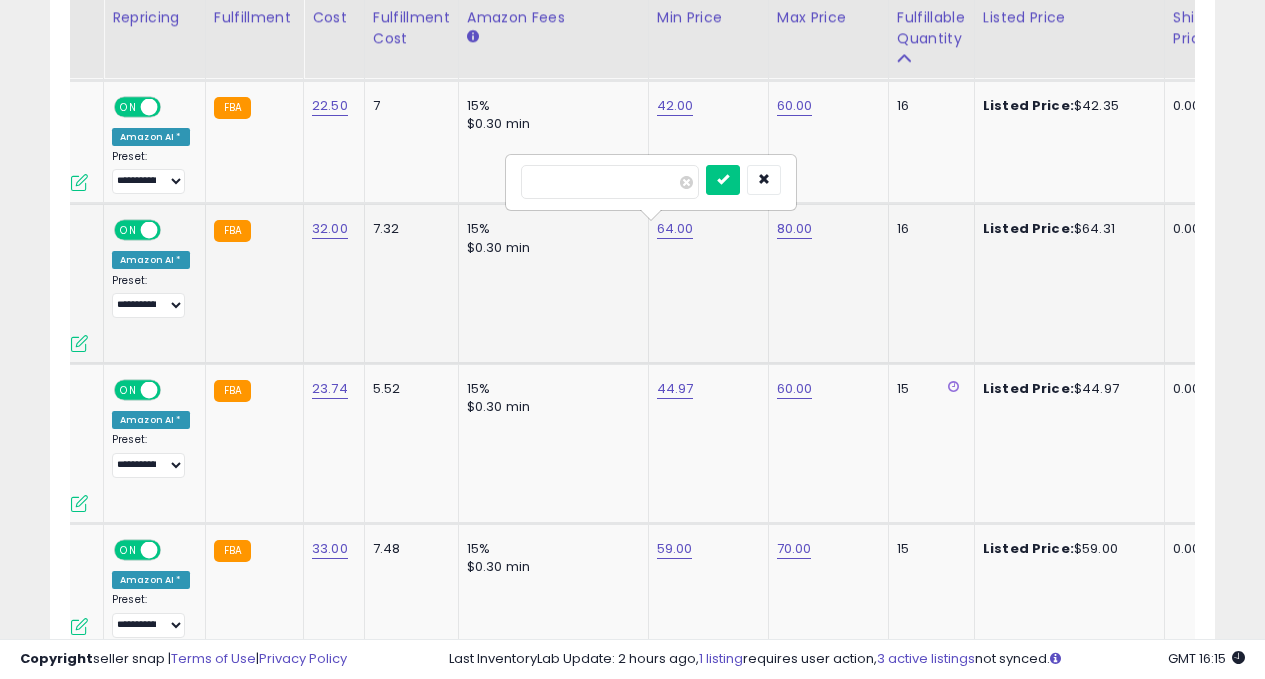 type on "*" 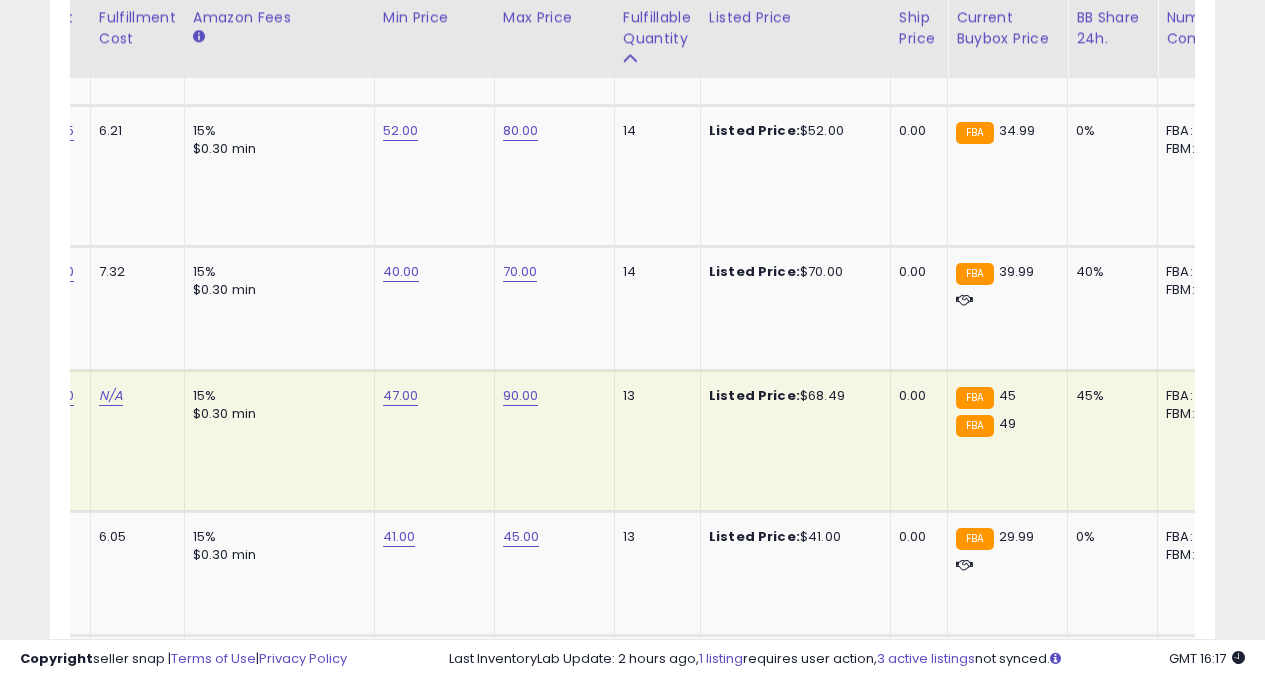 scroll, scrollTop: 0, scrollLeft: 13, axis: horizontal 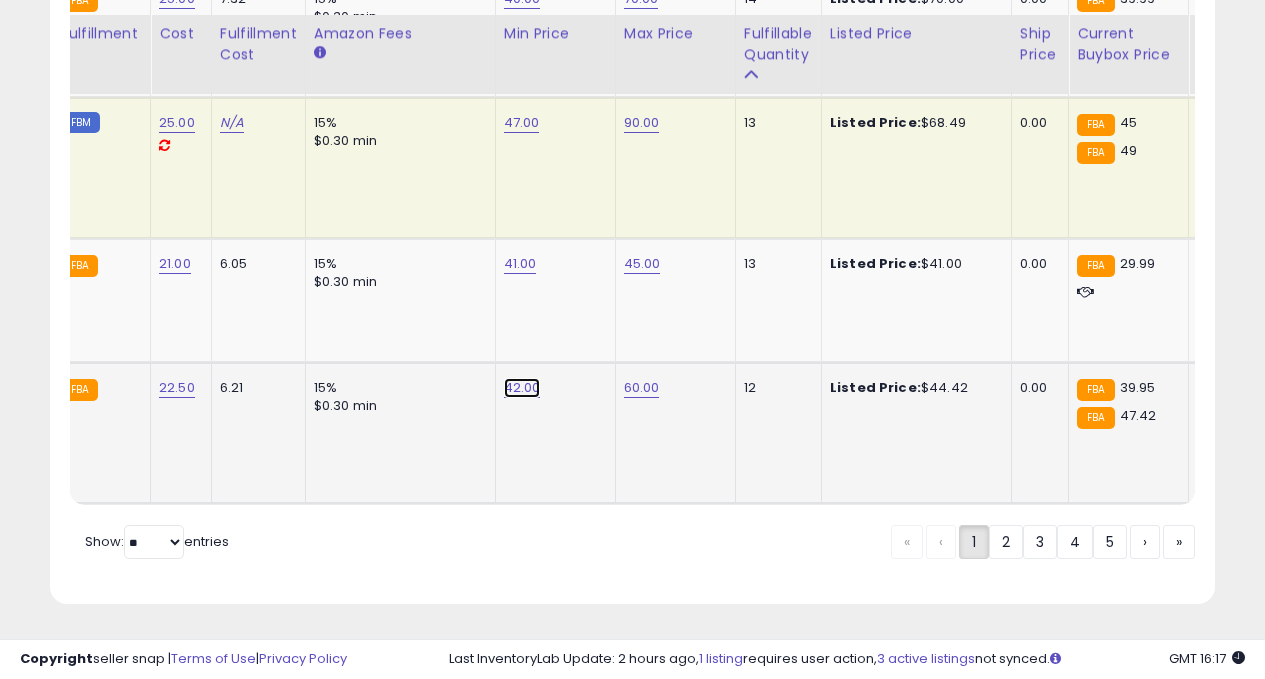 click on "42.00" at bounding box center (522, -2963) 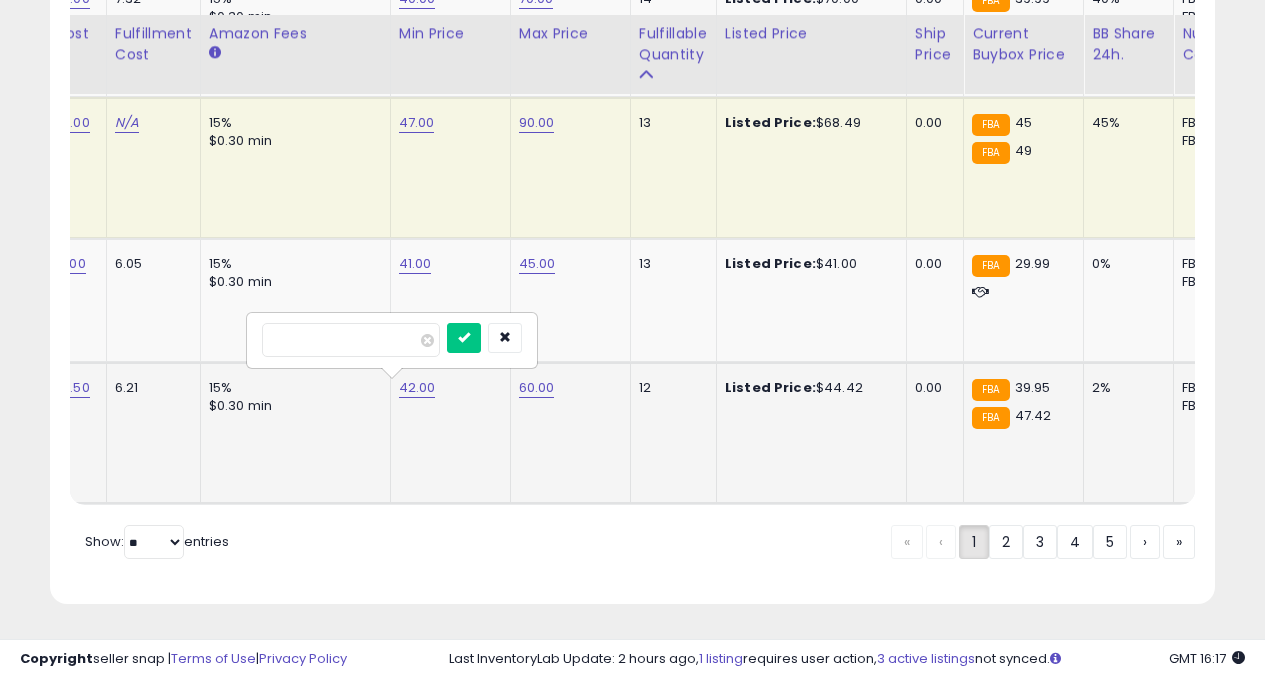 type on "*" 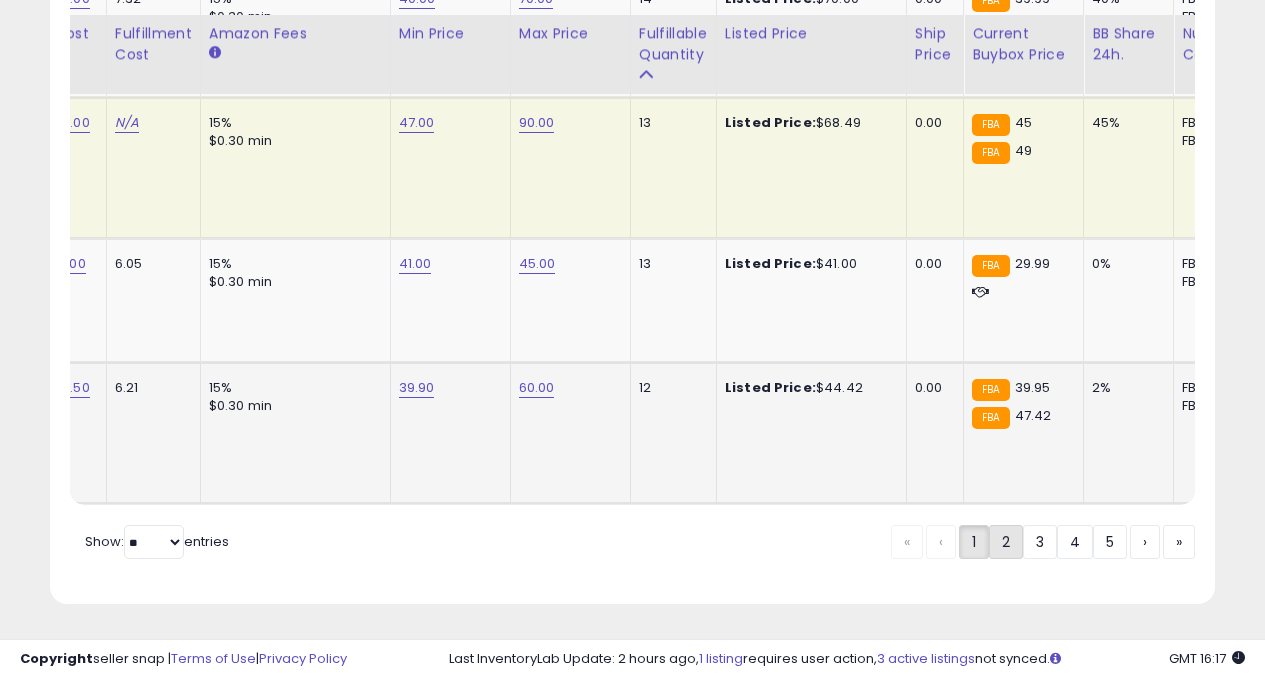 click on "2" 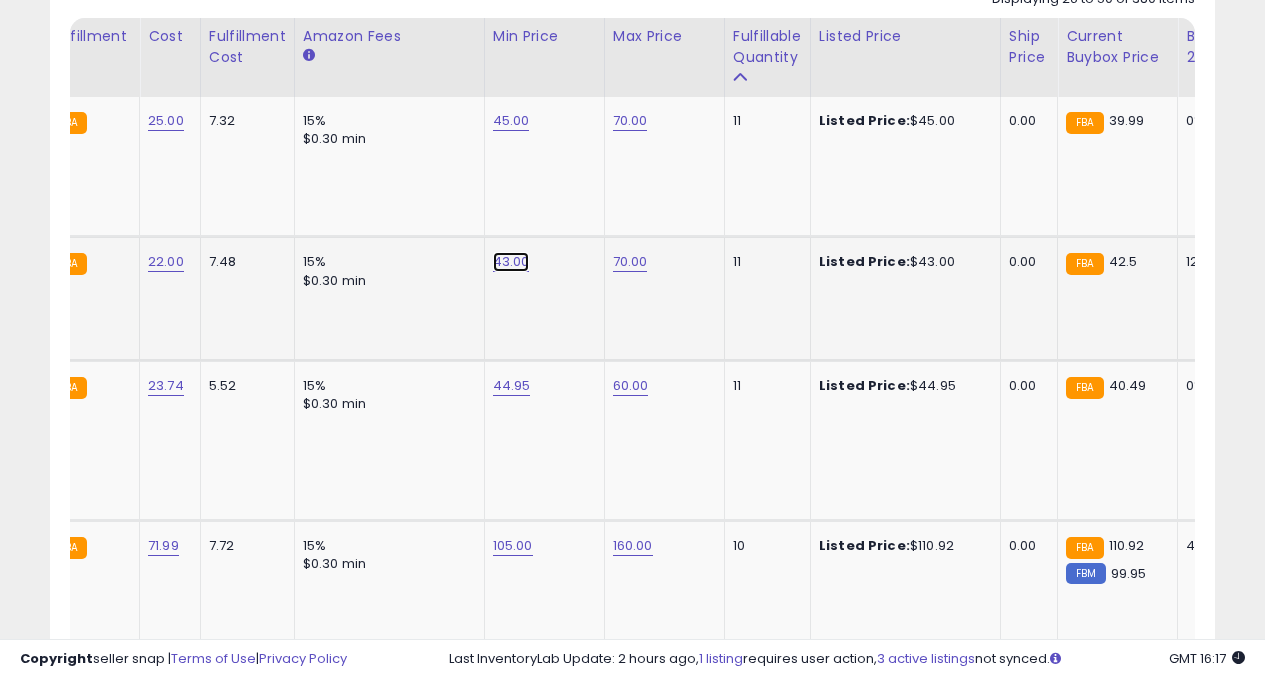 click on "43.00" at bounding box center [511, 121] 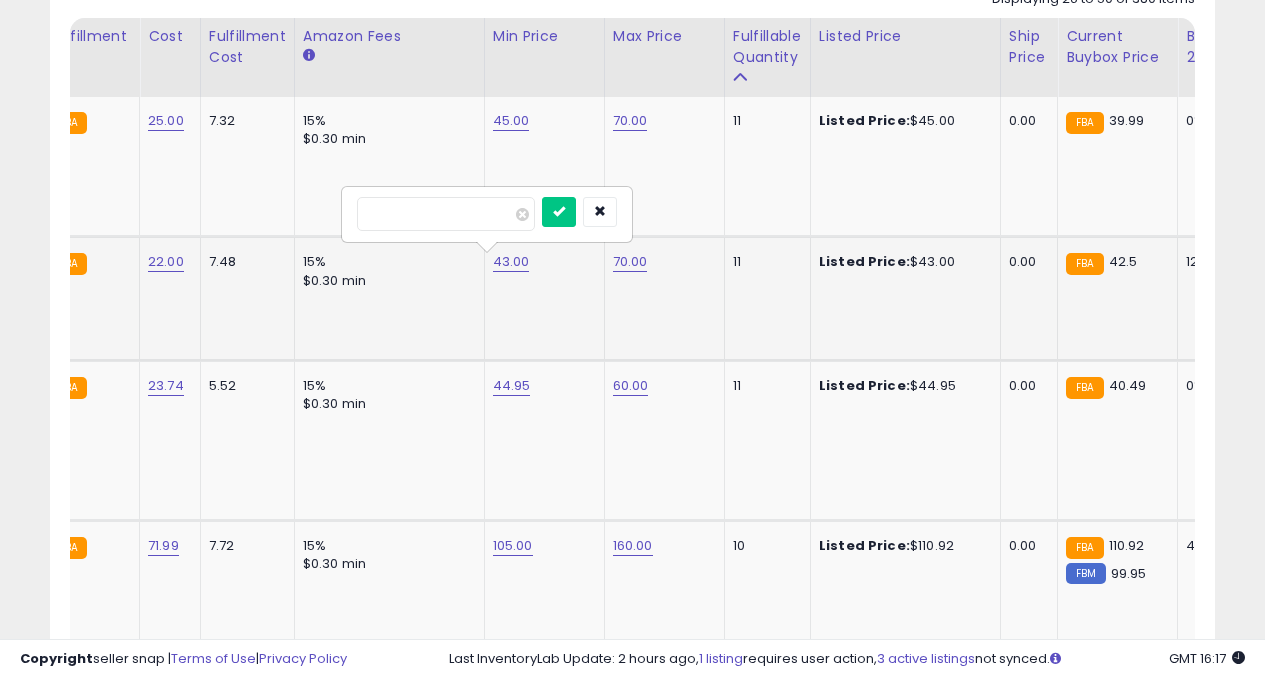 type on "*" 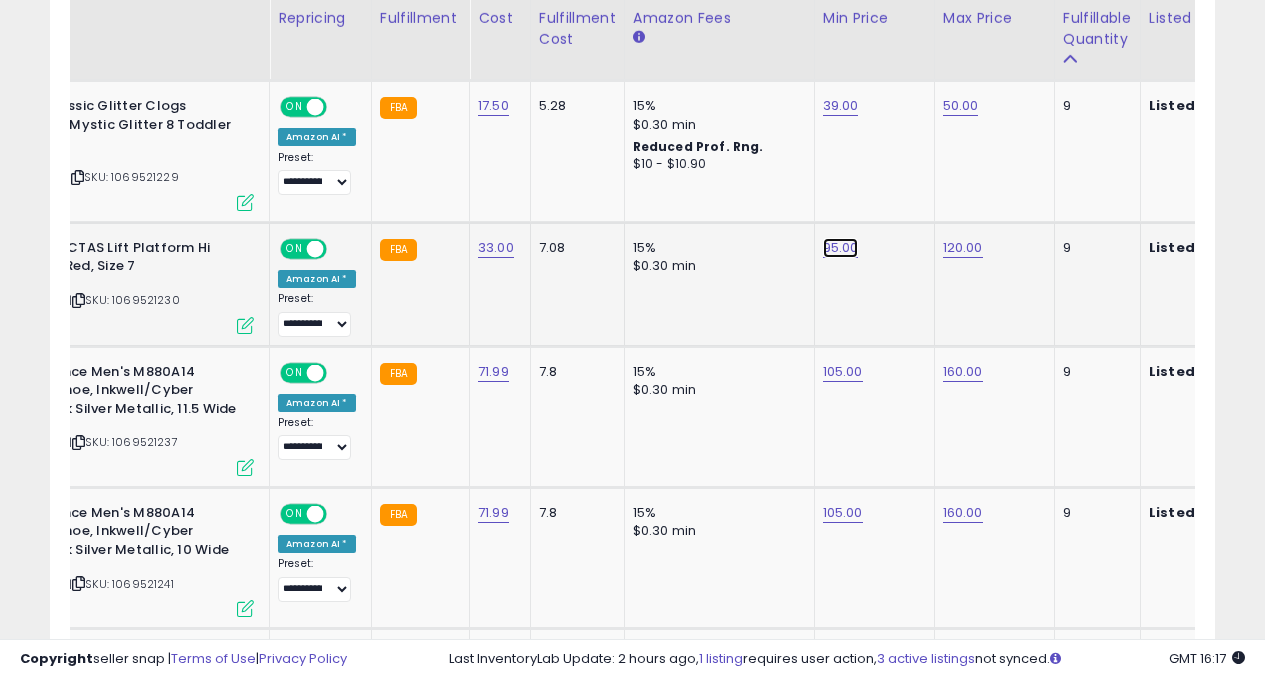 click on "95.00" at bounding box center [841, -725] 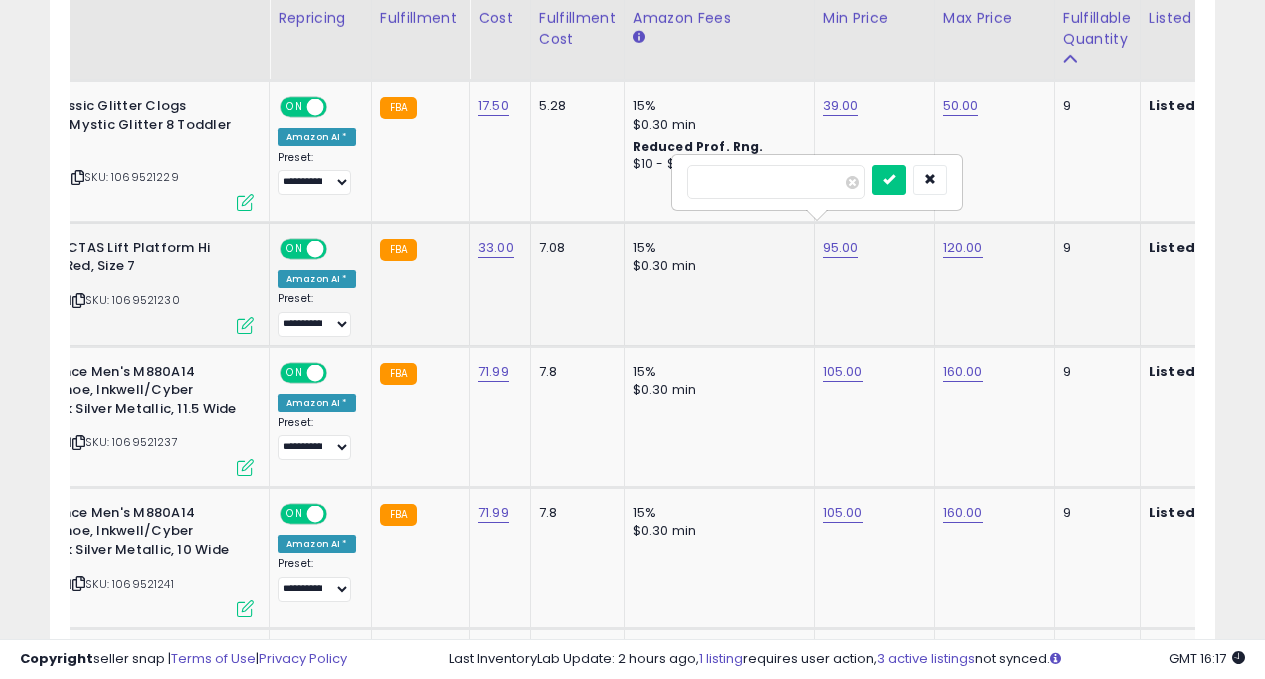 type on "*" 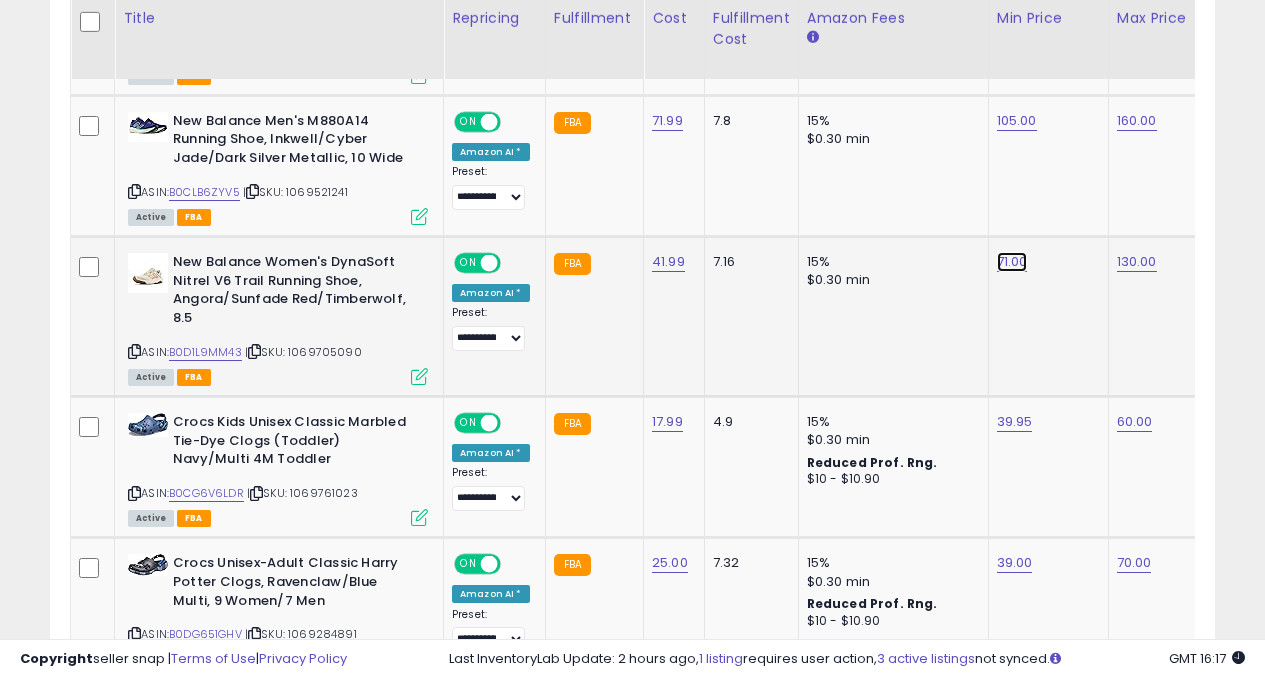 click on "71.00" at bounding box center [1015, -1117] 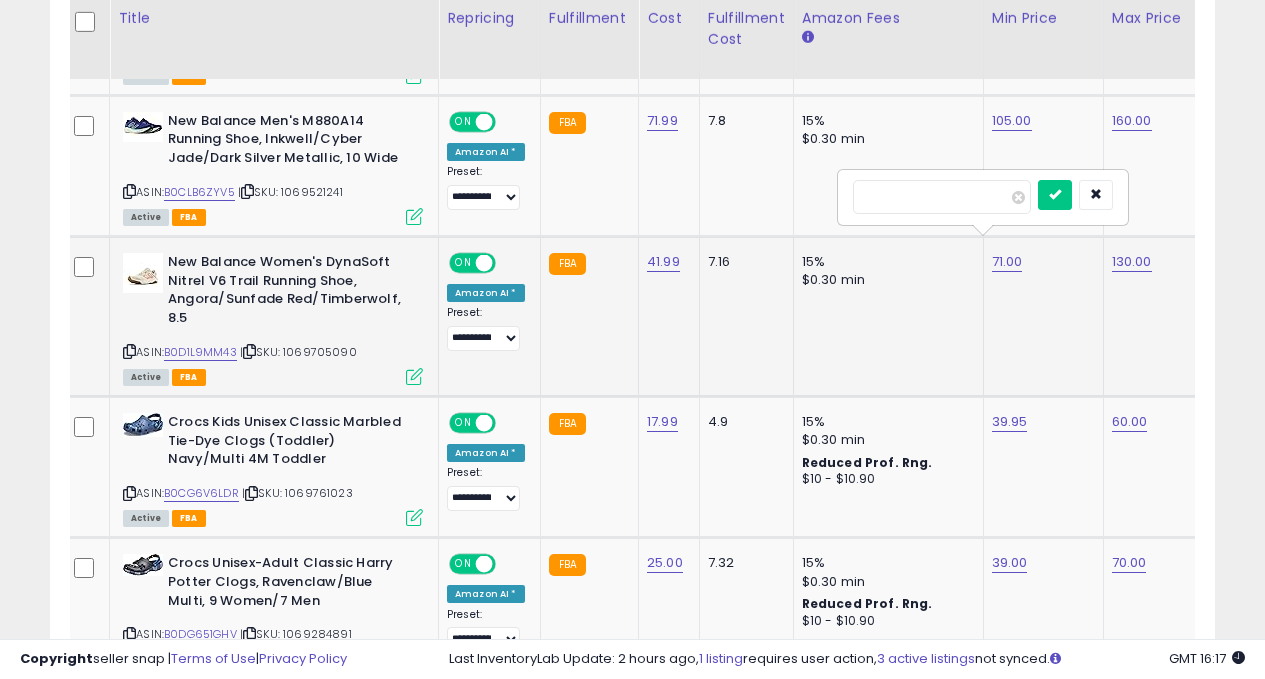 type on "*" 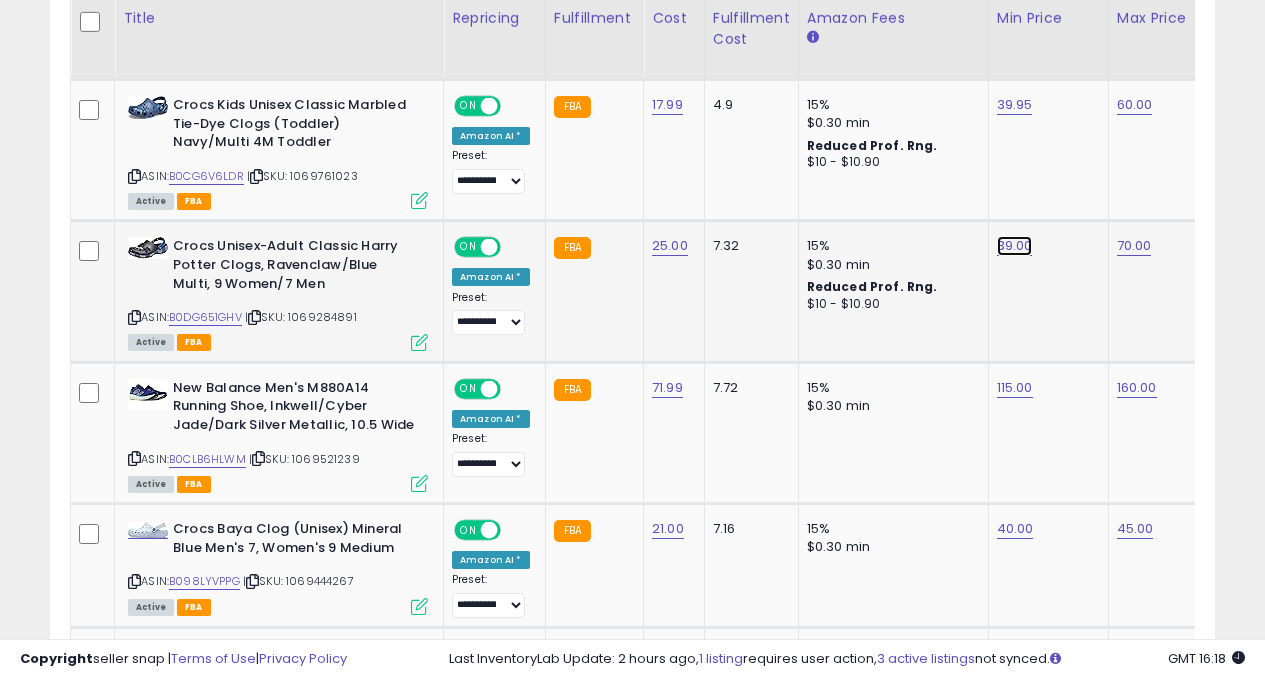 click on "39.00" at bounding box center (1015, -1434) 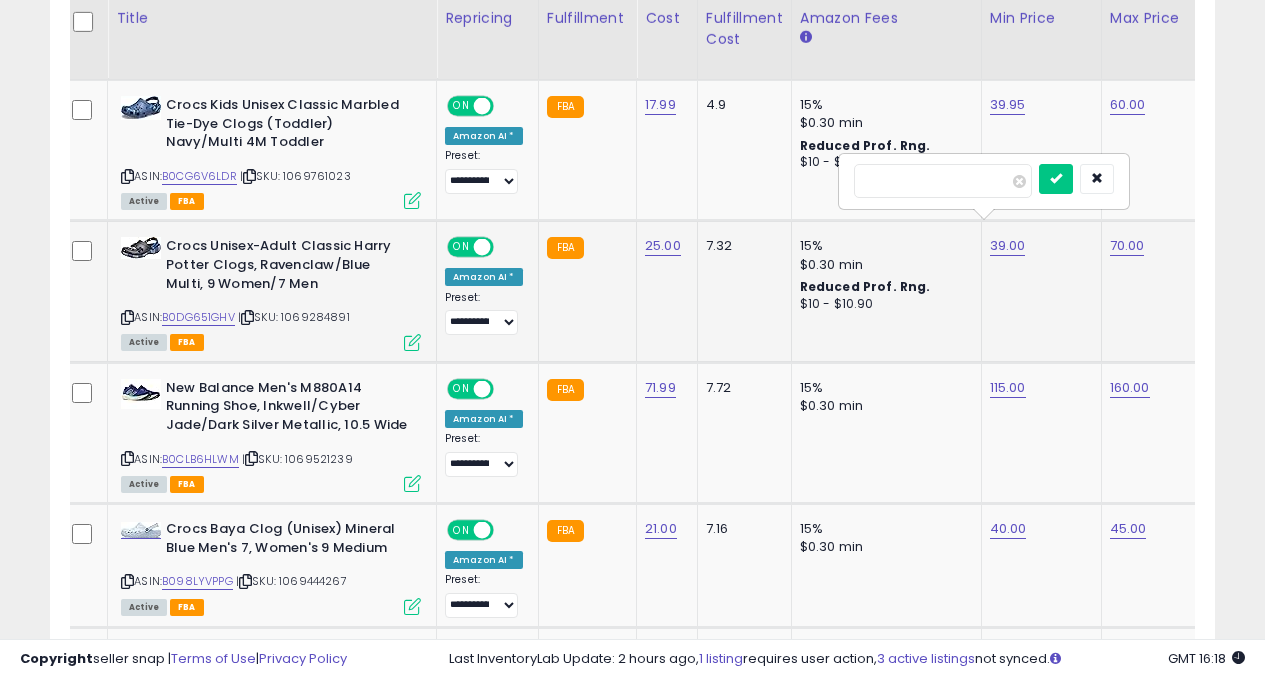 type on "*" 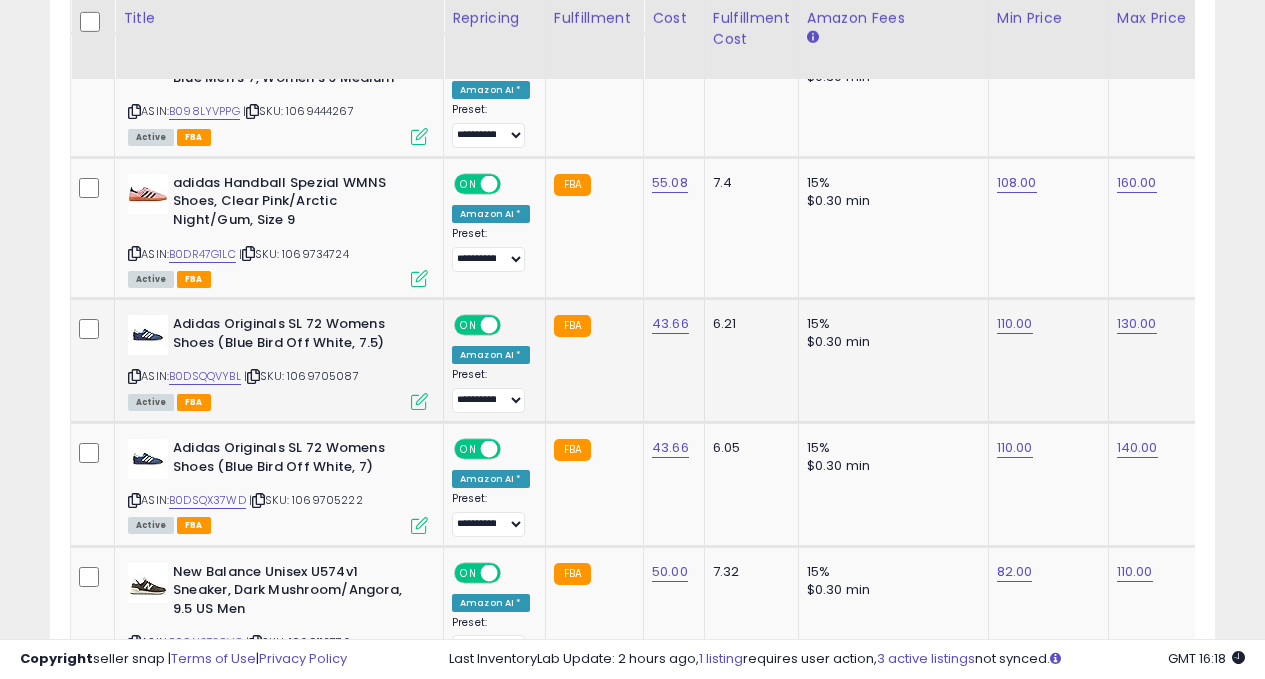 click on "110.00" 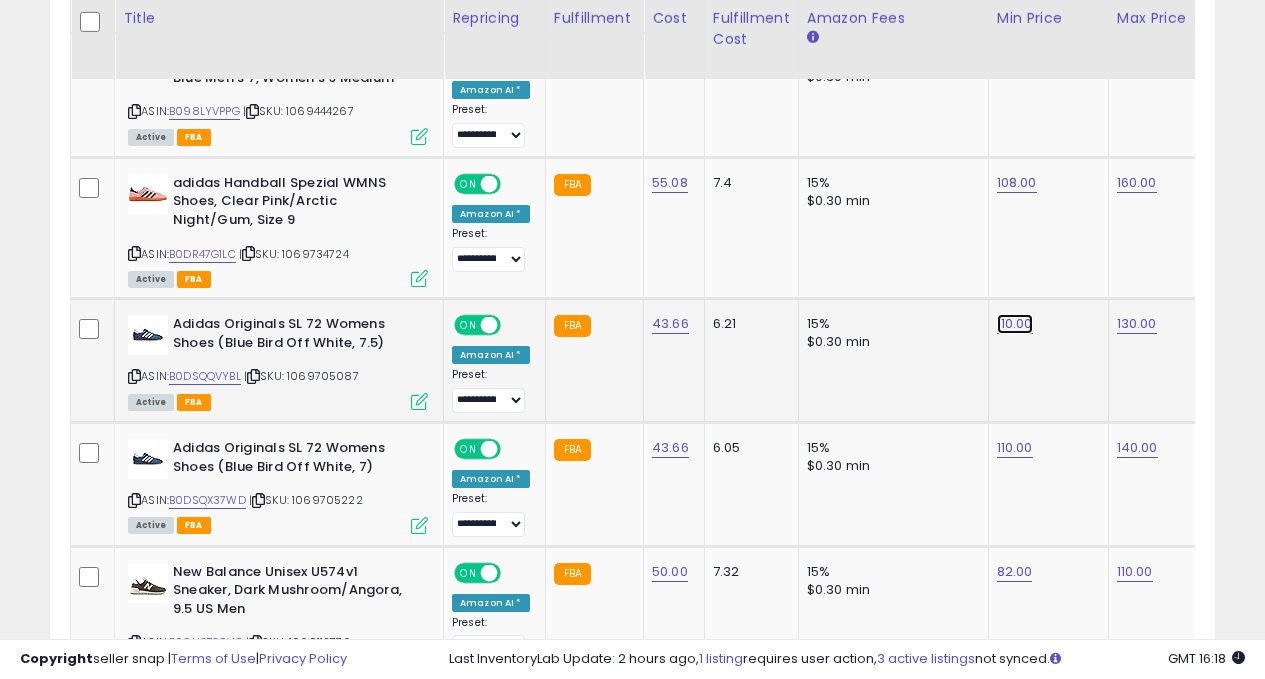 click on "110.00" at bounding box center (1015, -1904) 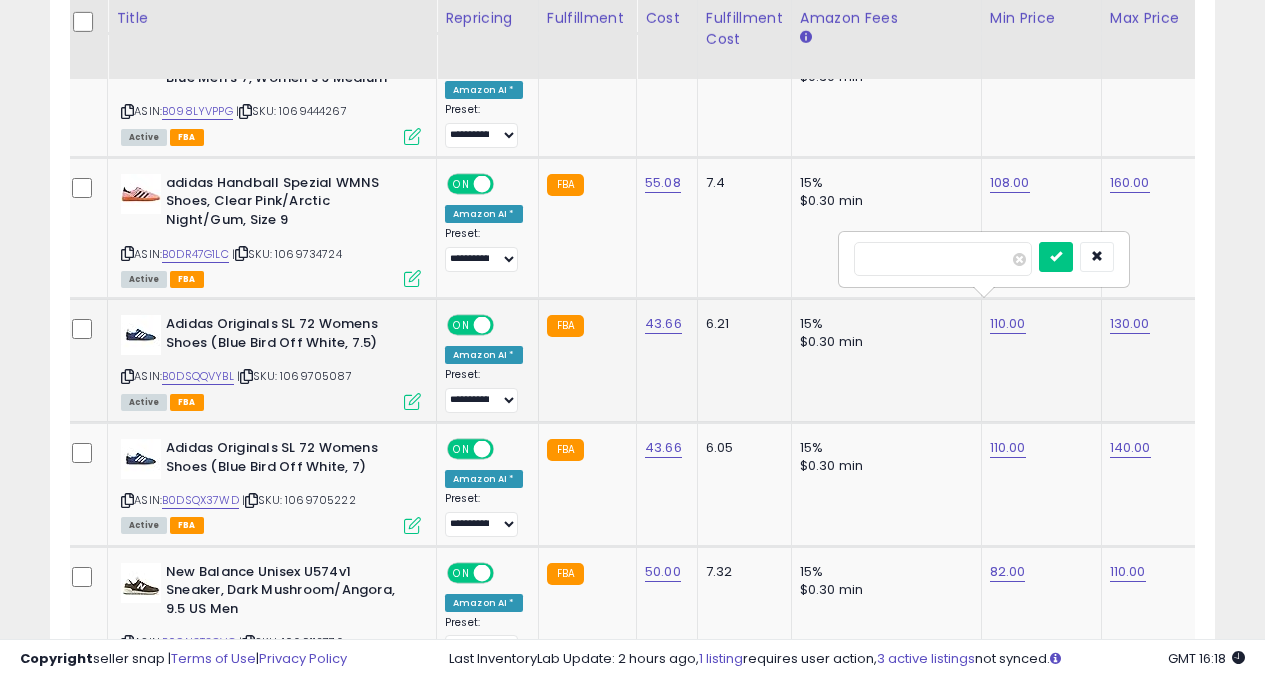 type on "*" 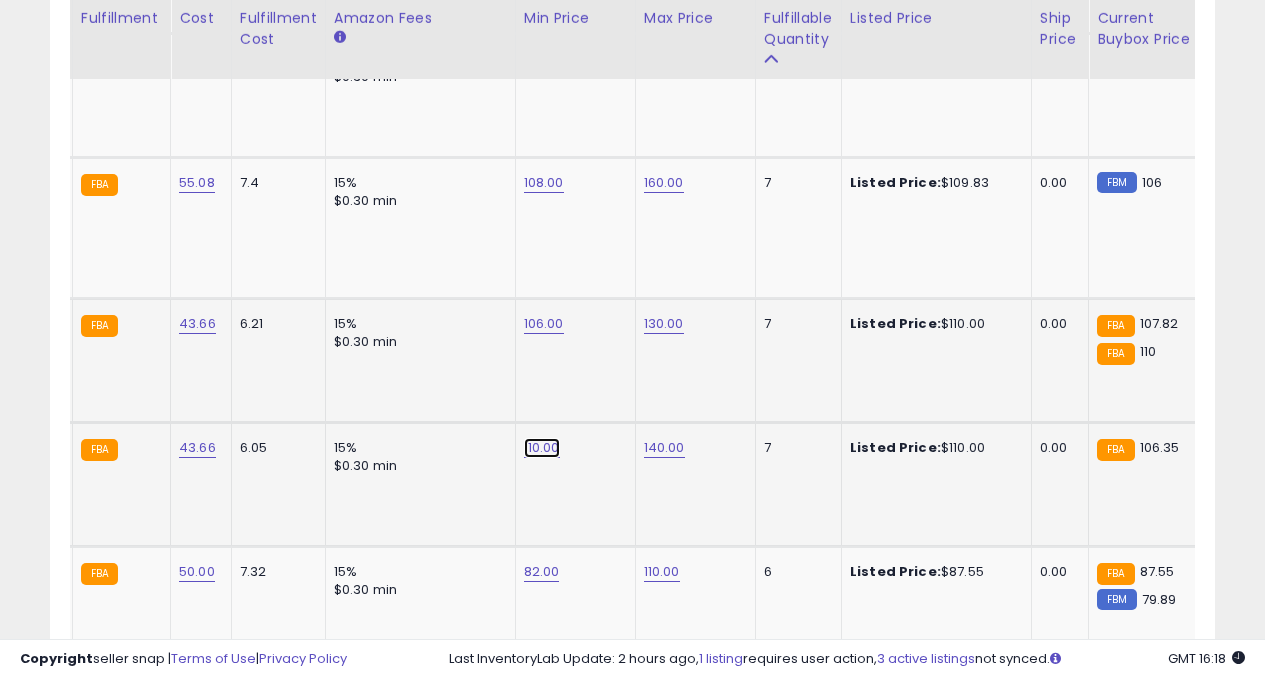 click on "110.00" at bounding box center [542, -1904] 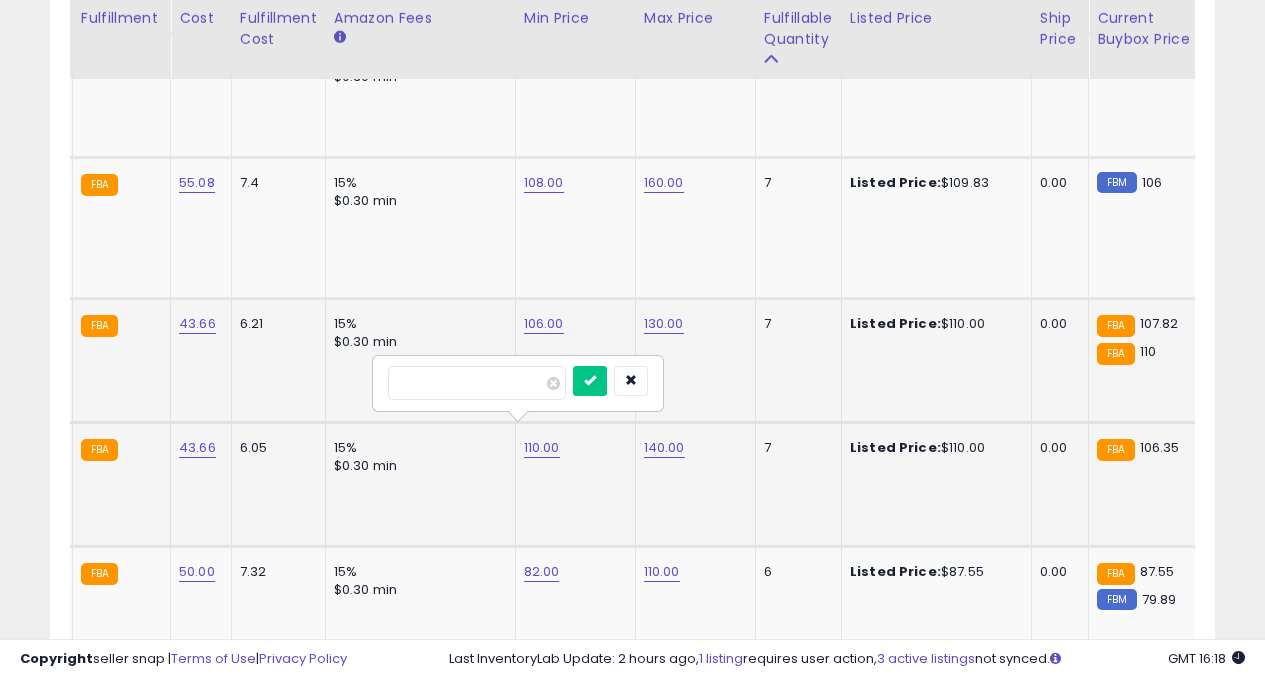 type on "*" 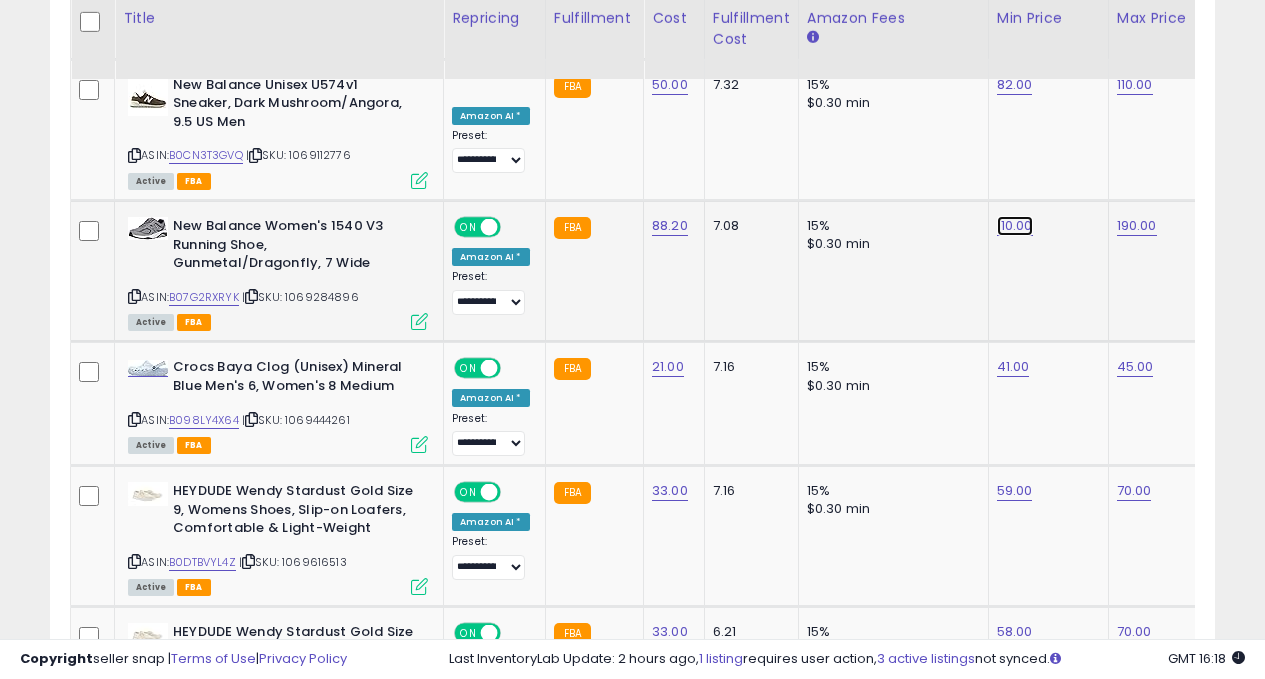 click on "110.00" at bounding box center [1015, -2391] 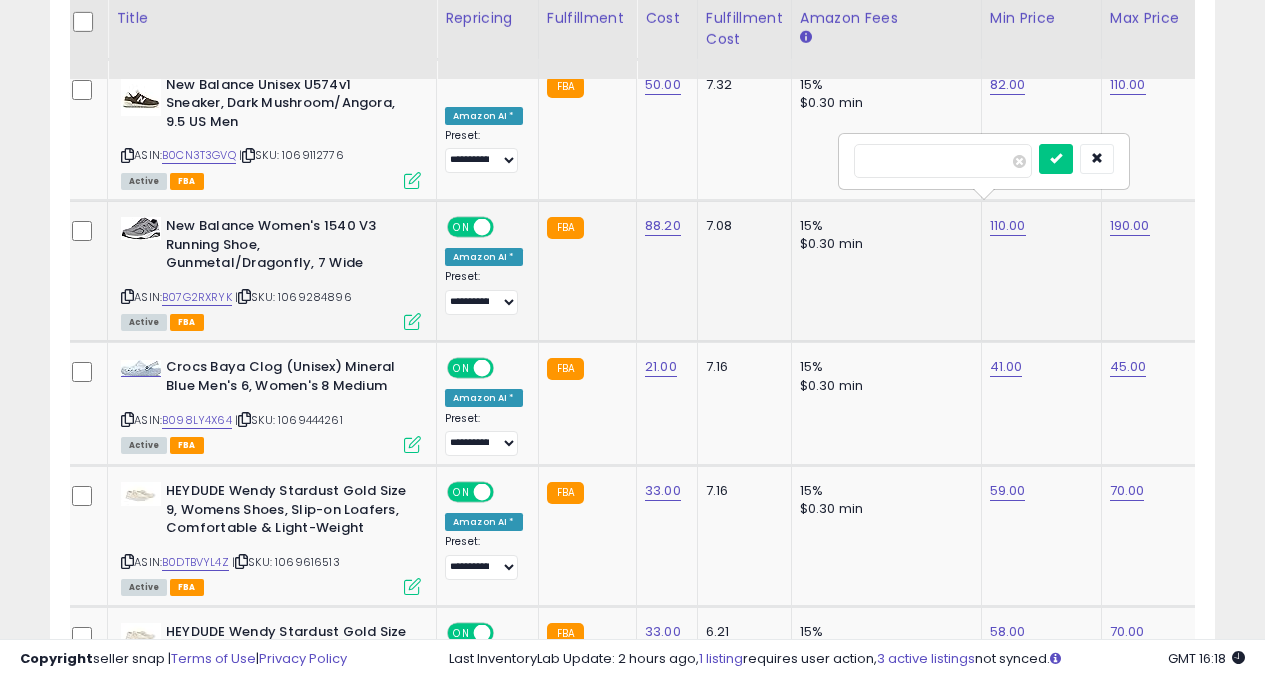 type on "*" 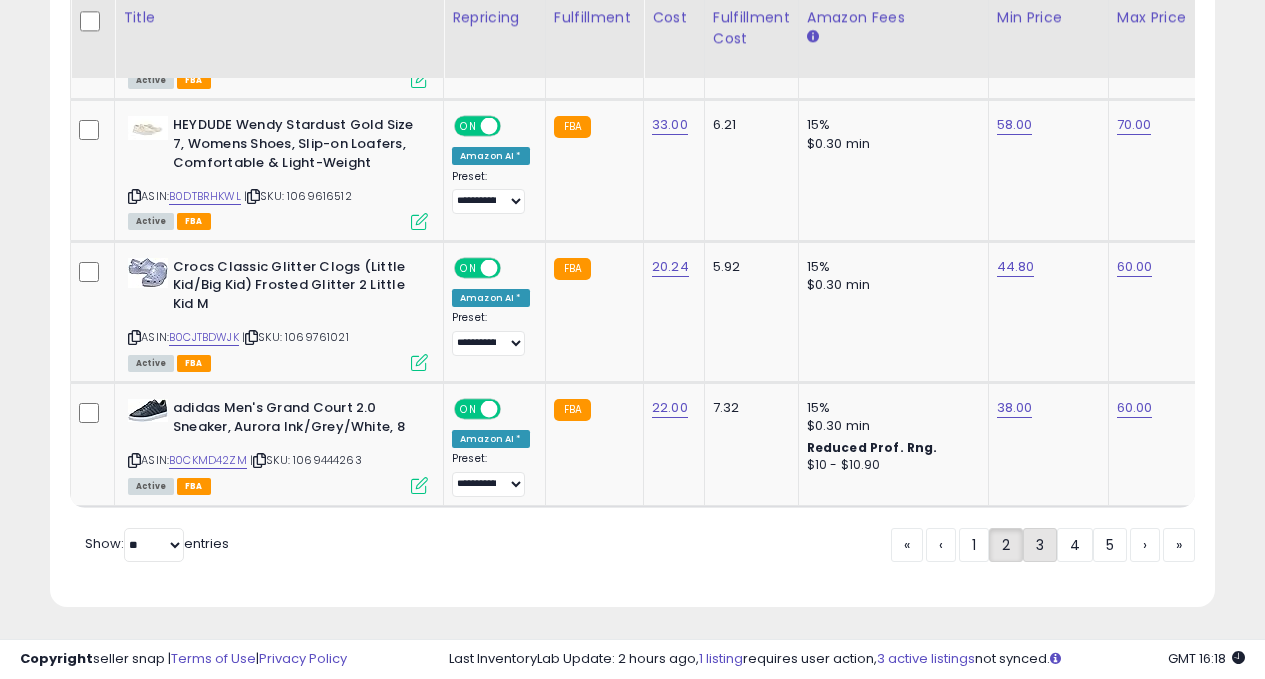 click on "3" 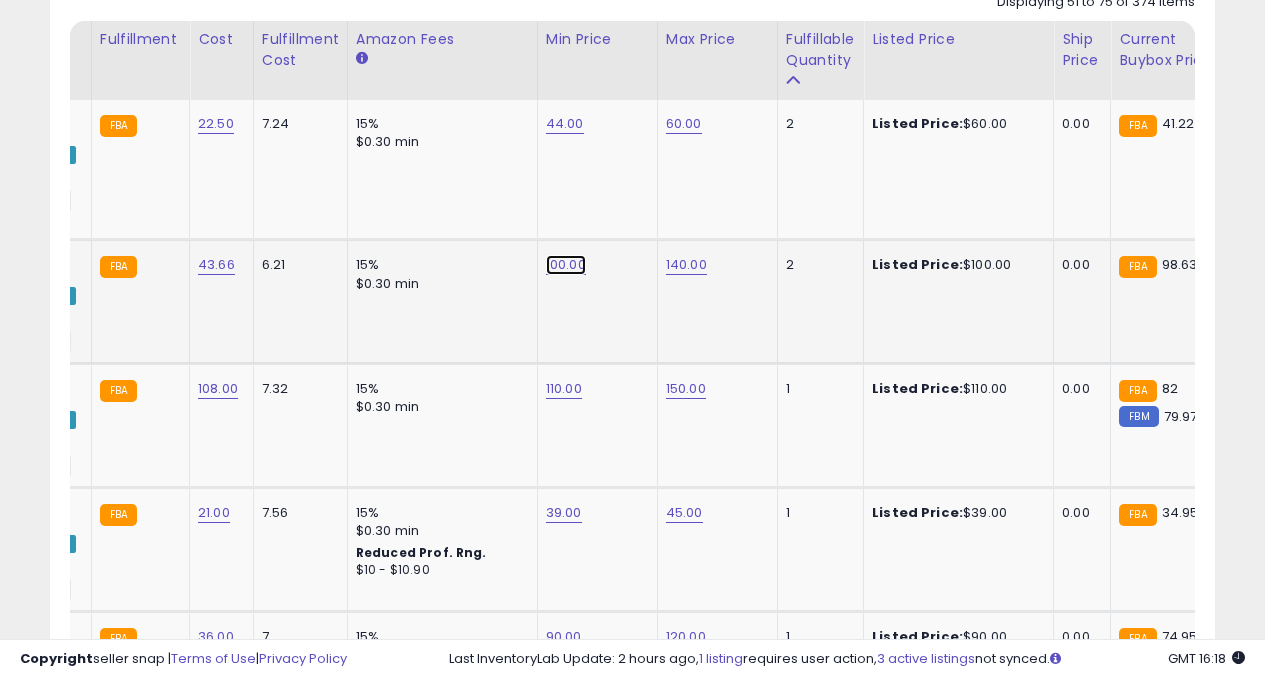 click on "100.00" at bounding box center [565, 124] 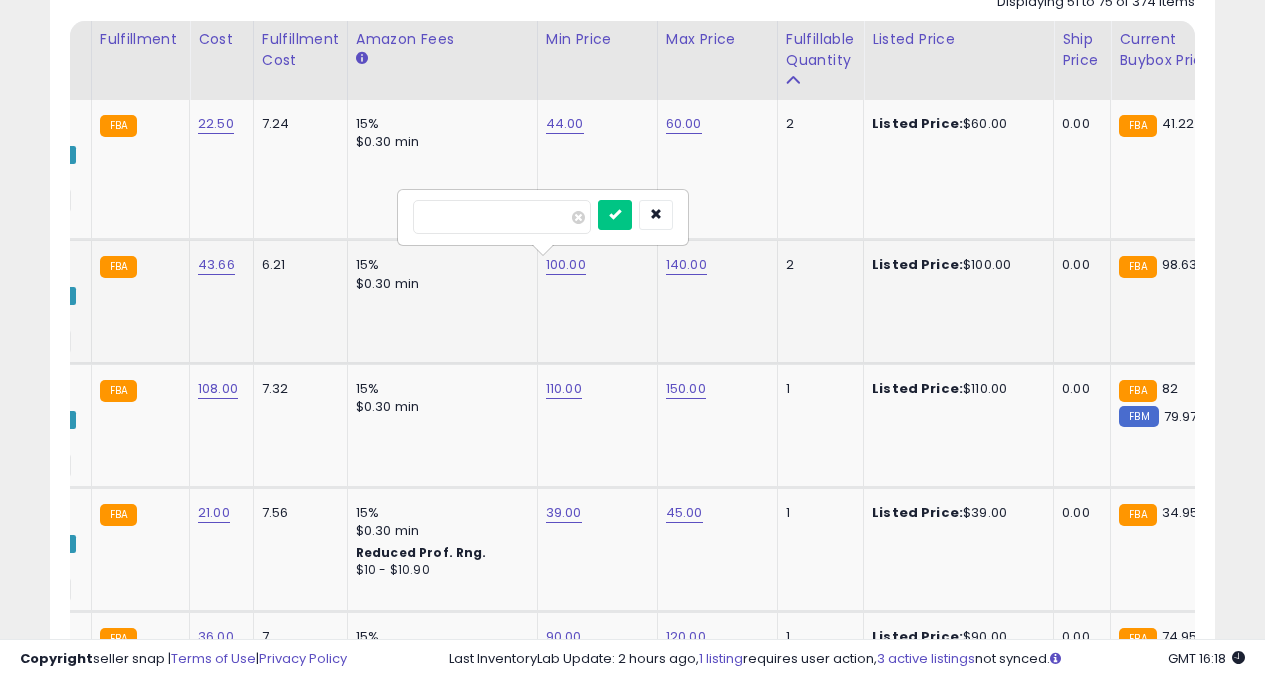 type on "*" 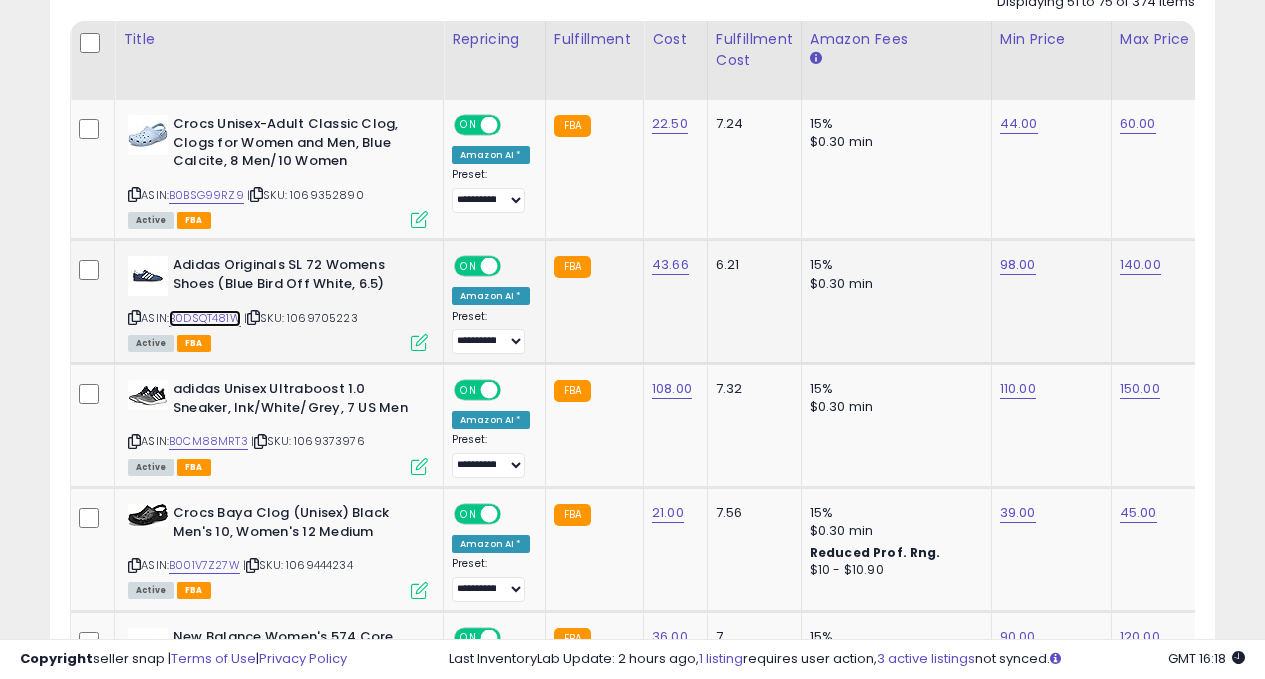 click on "B0DSQT481W" at bounding box center (205, 318) 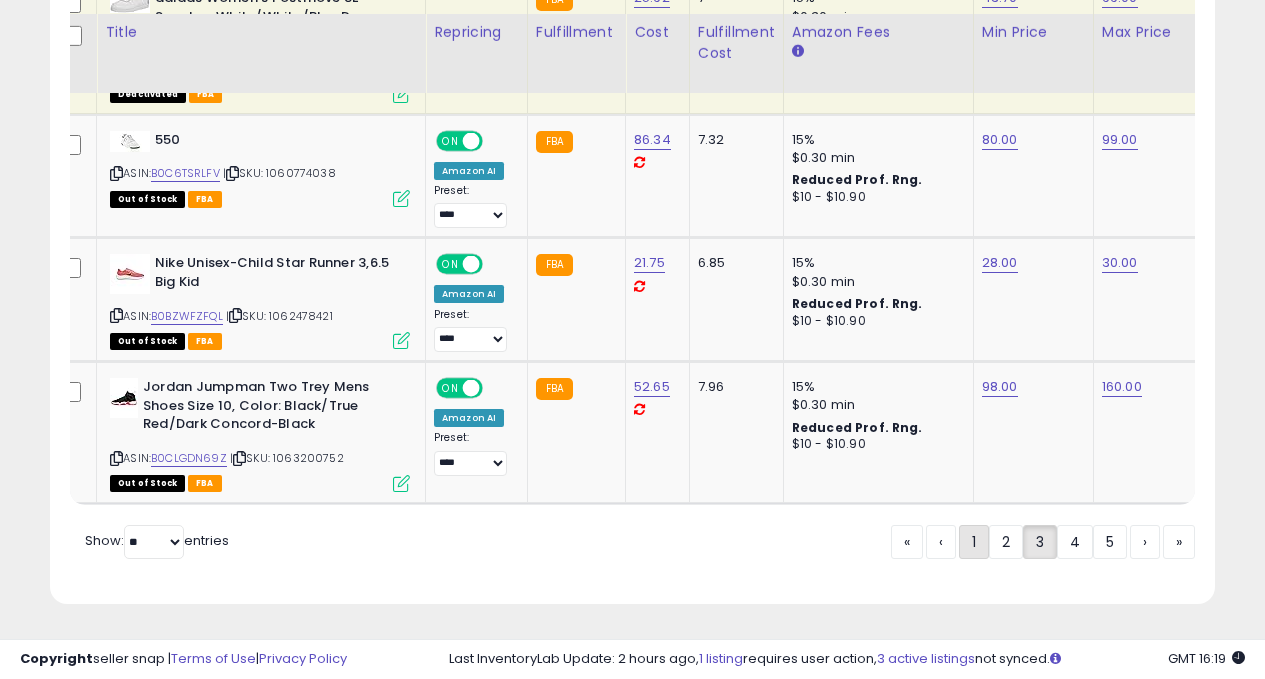 click on "1" 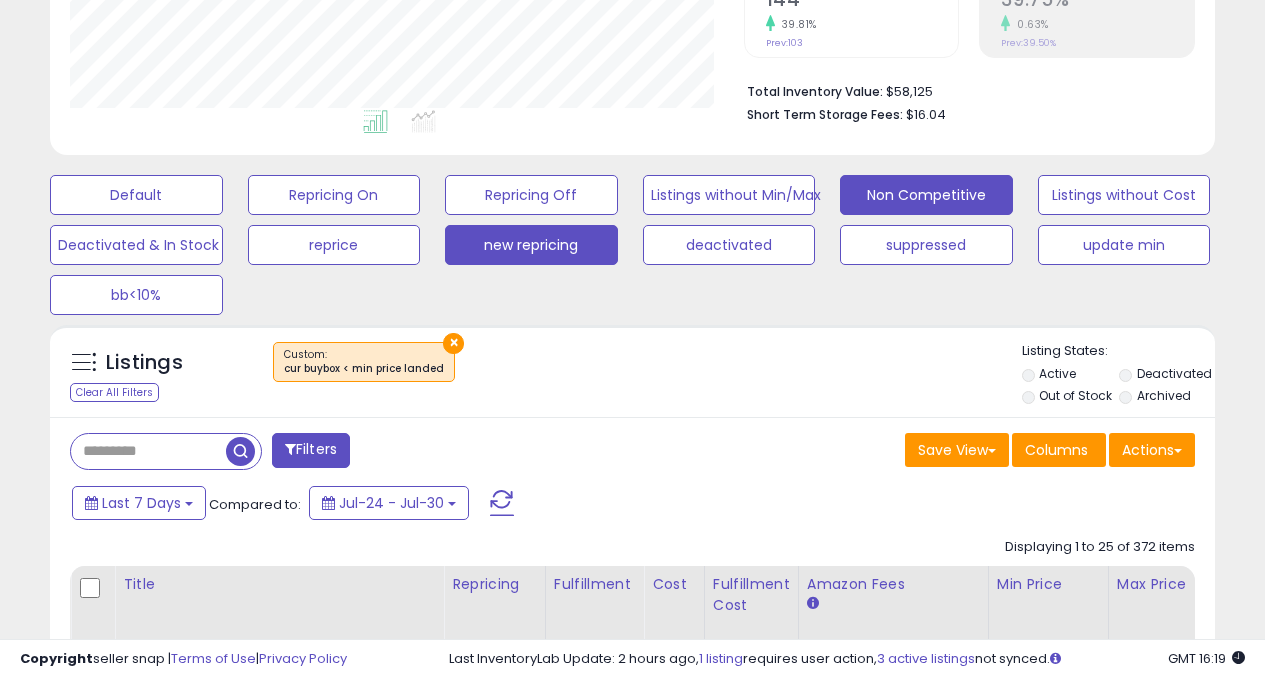 click on "new repricing" at bounding box center [136, 195] 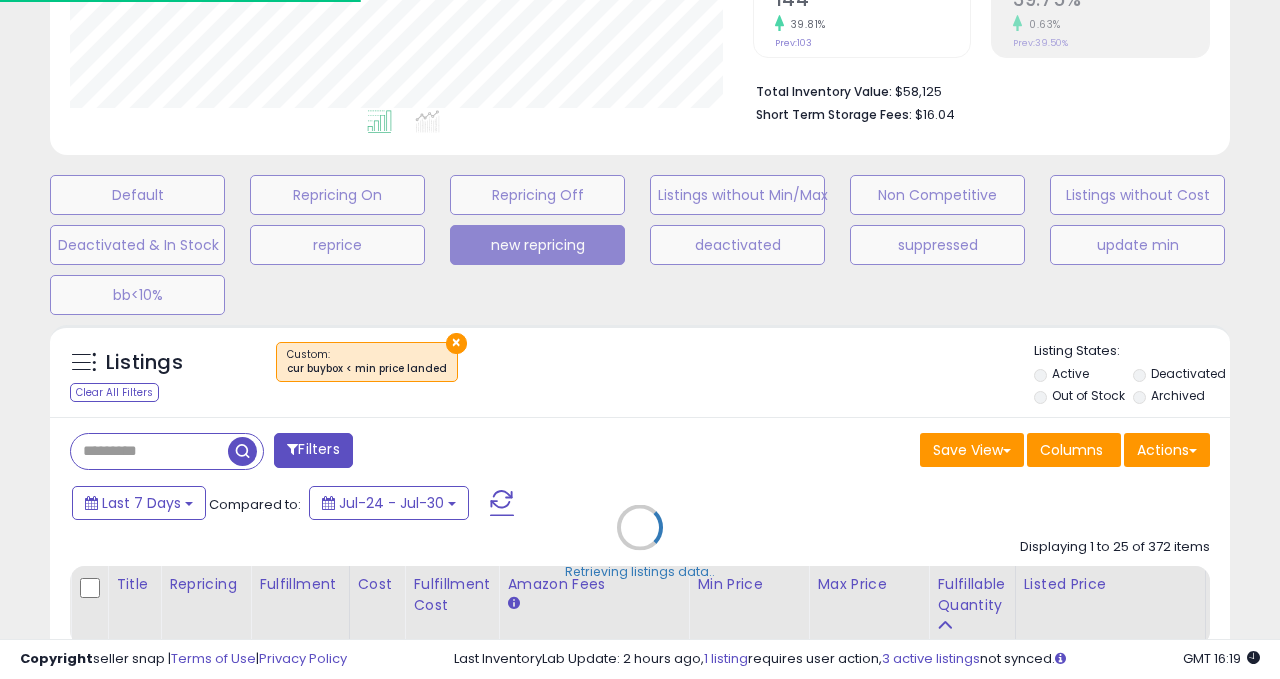 select on "**" 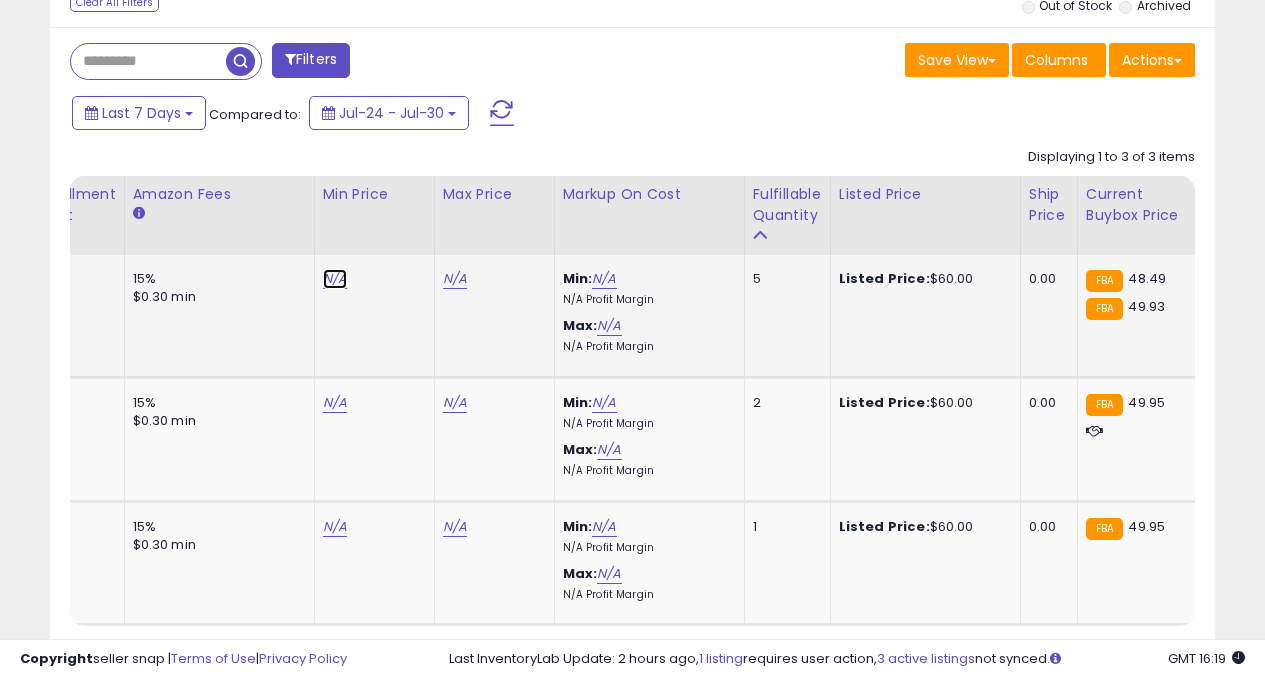 click on "N/A" at bounding box center [335, 279] 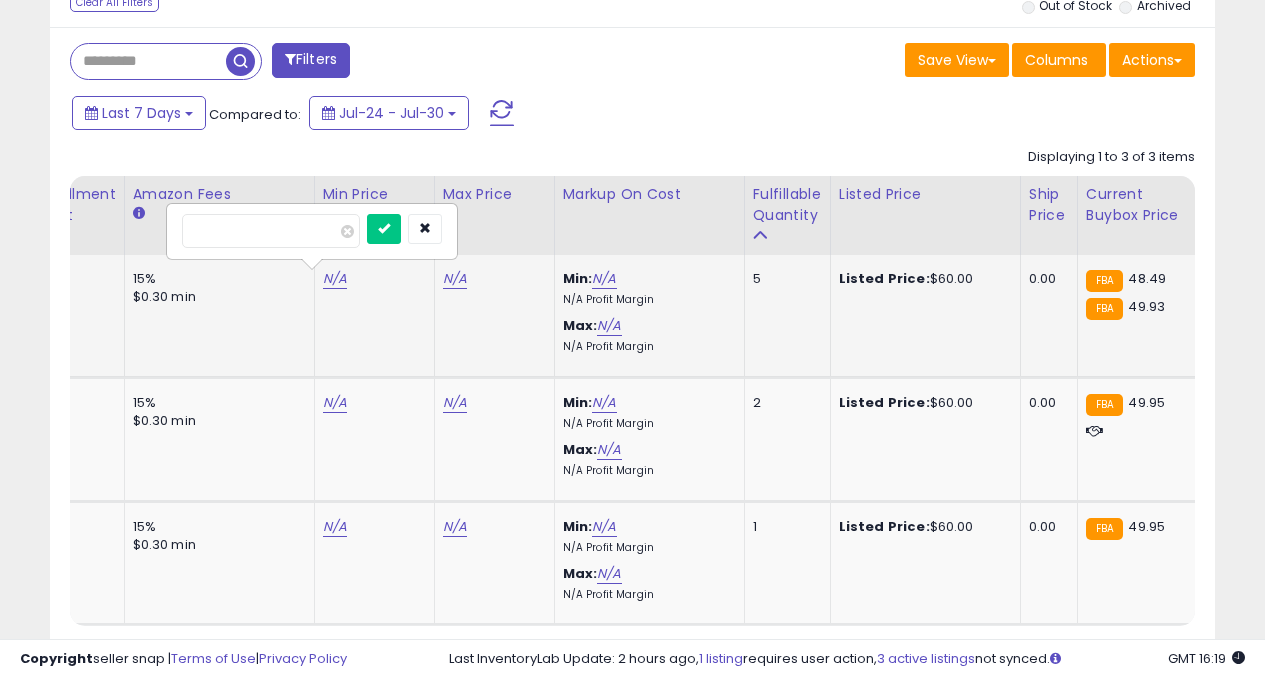 type on "**" 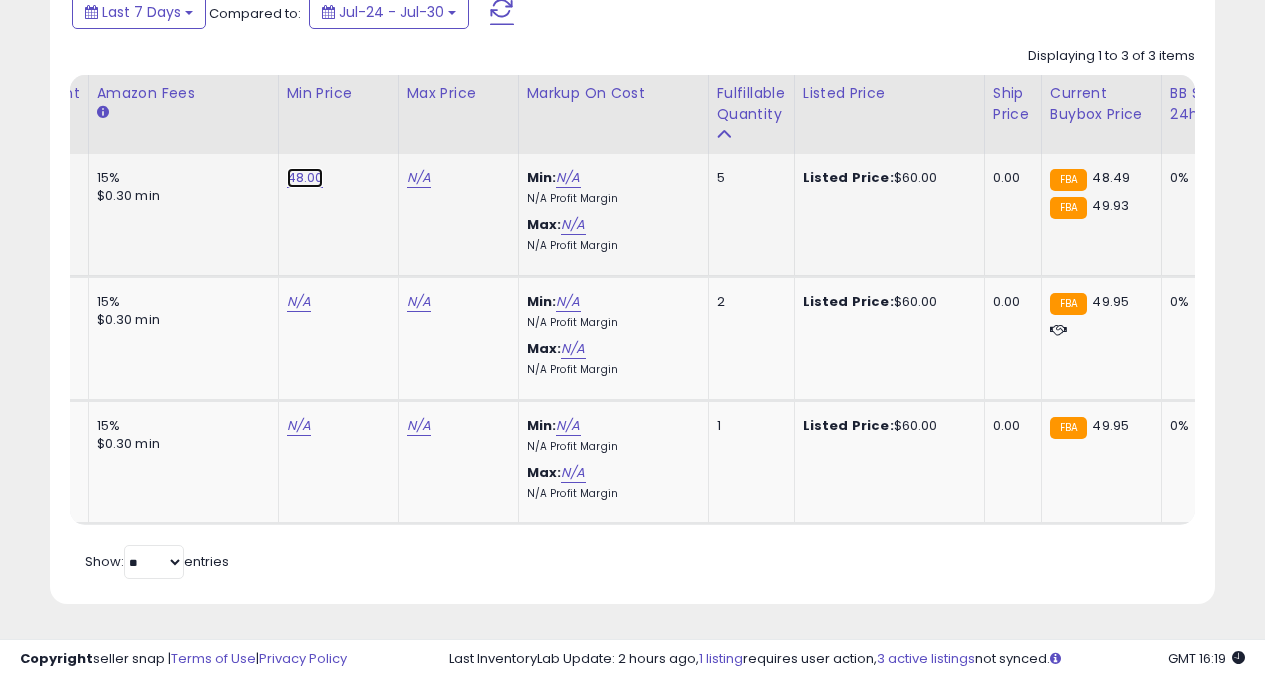 click on "48.00" at bounding box center [305, 178] 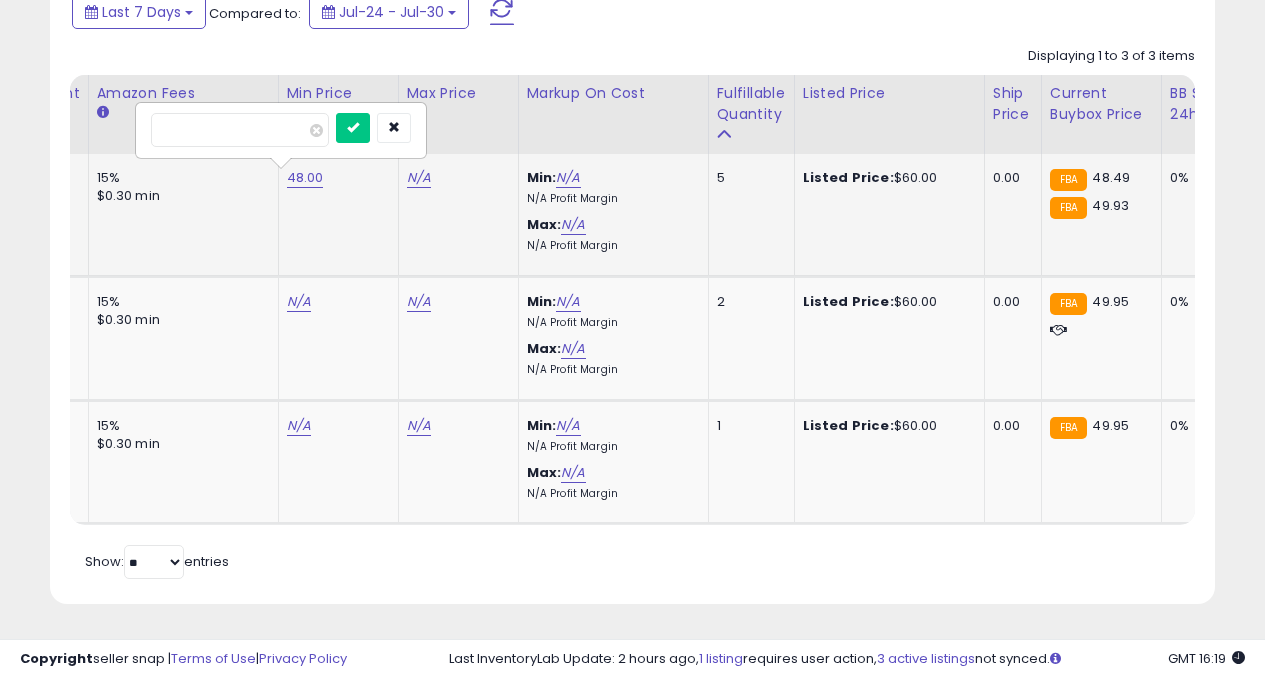 type on "****" 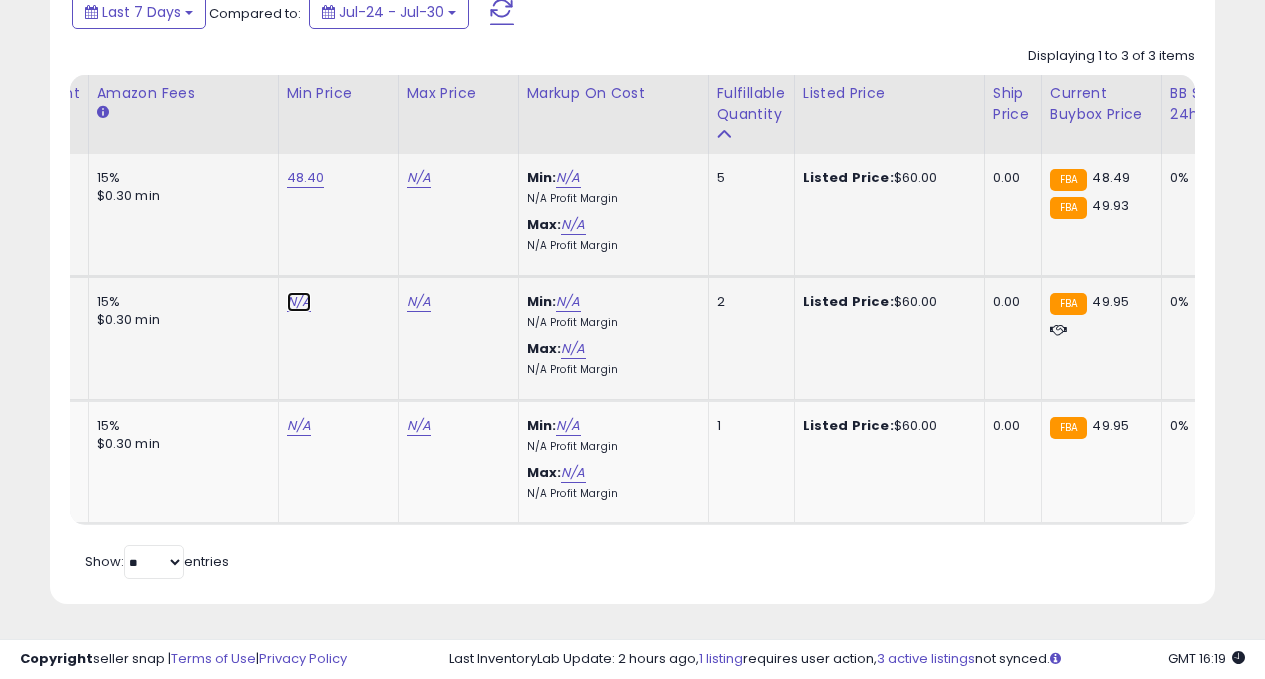 click on "N/A" at bounding box center (299, 302) 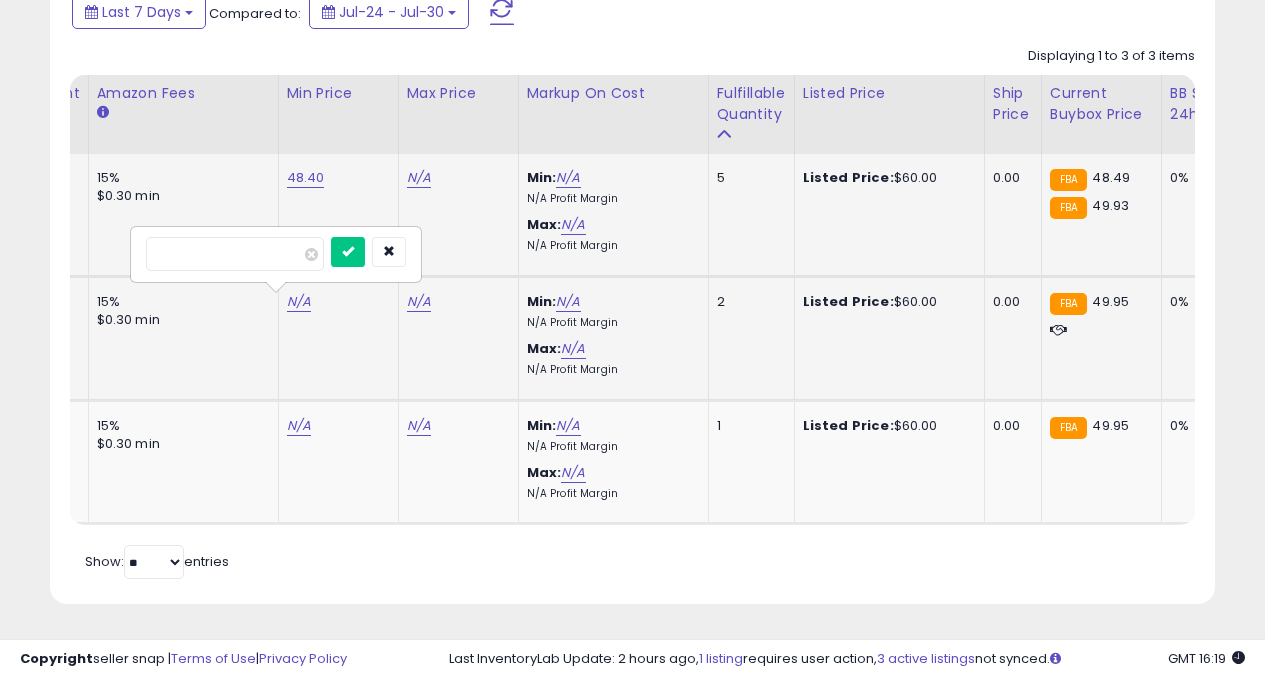 type on "****" 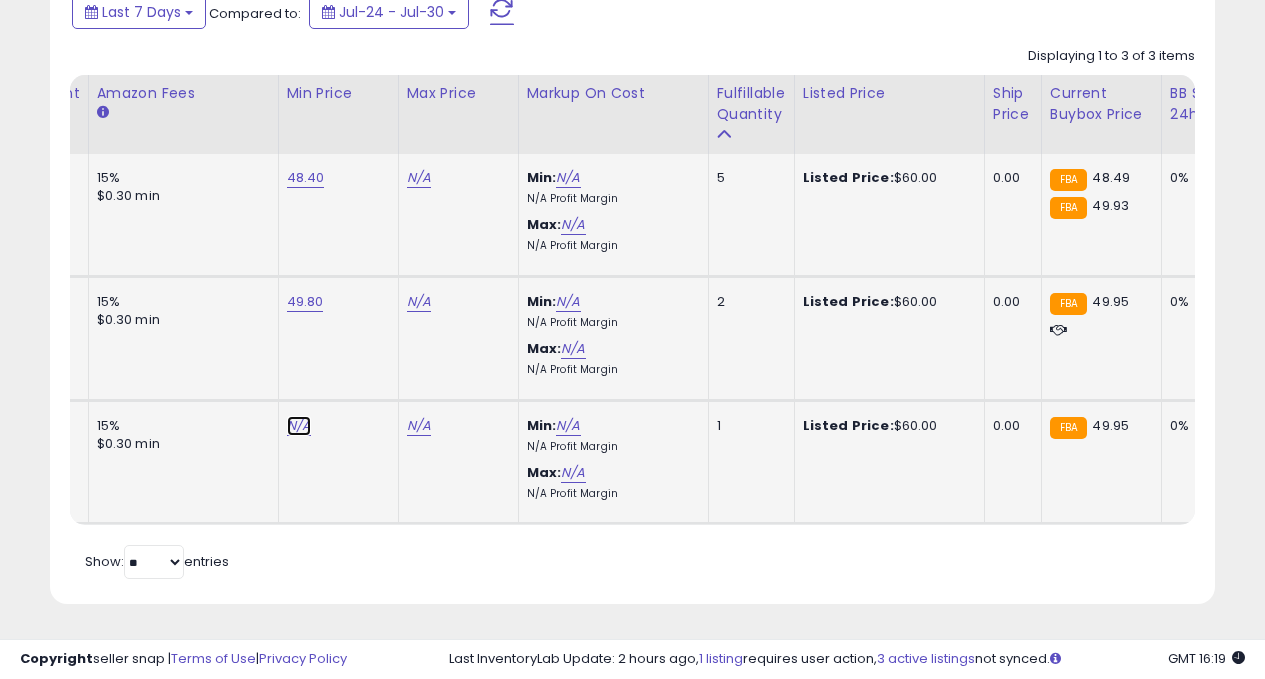 click on "N/A" at bounding box center [299, 426] 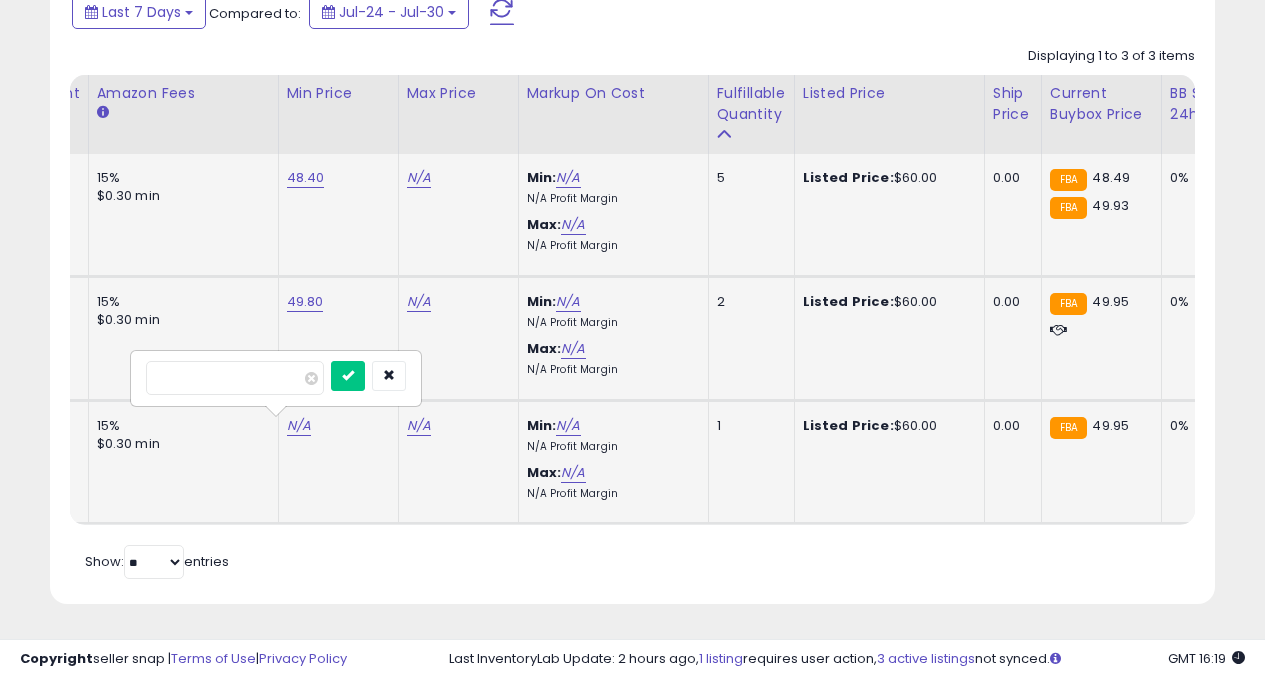 type on "****" 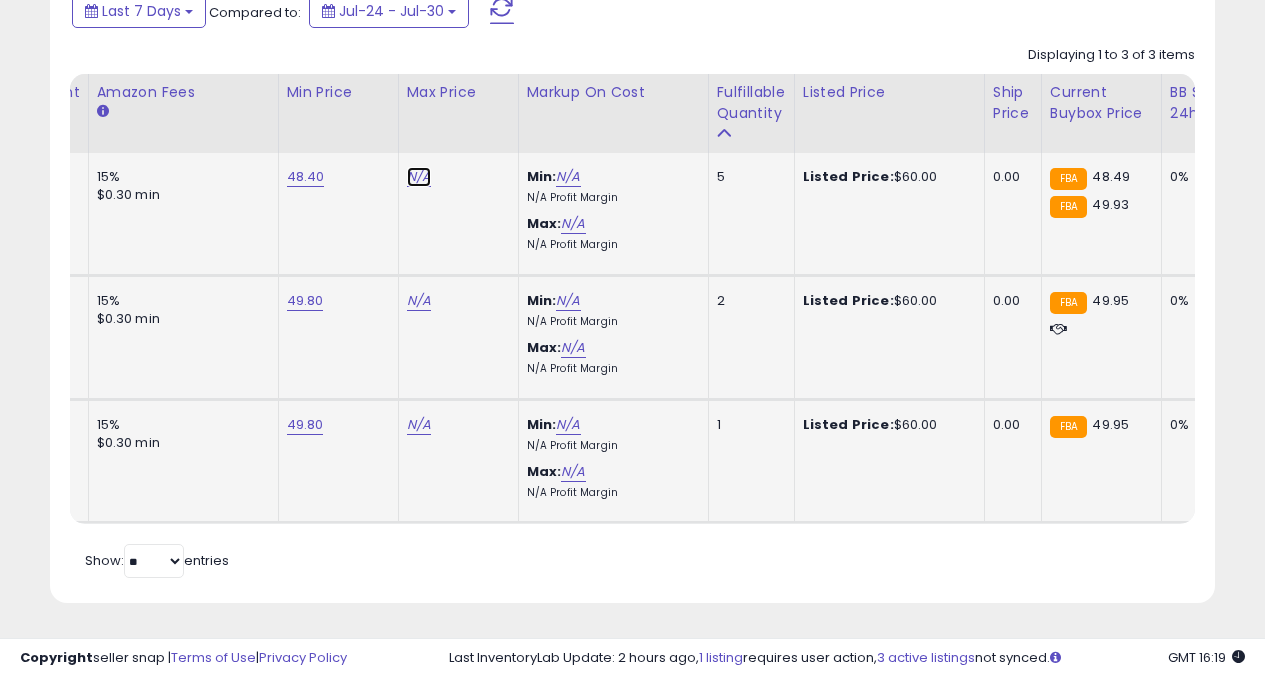 click on "N/A" at bounding box center (419, 177) 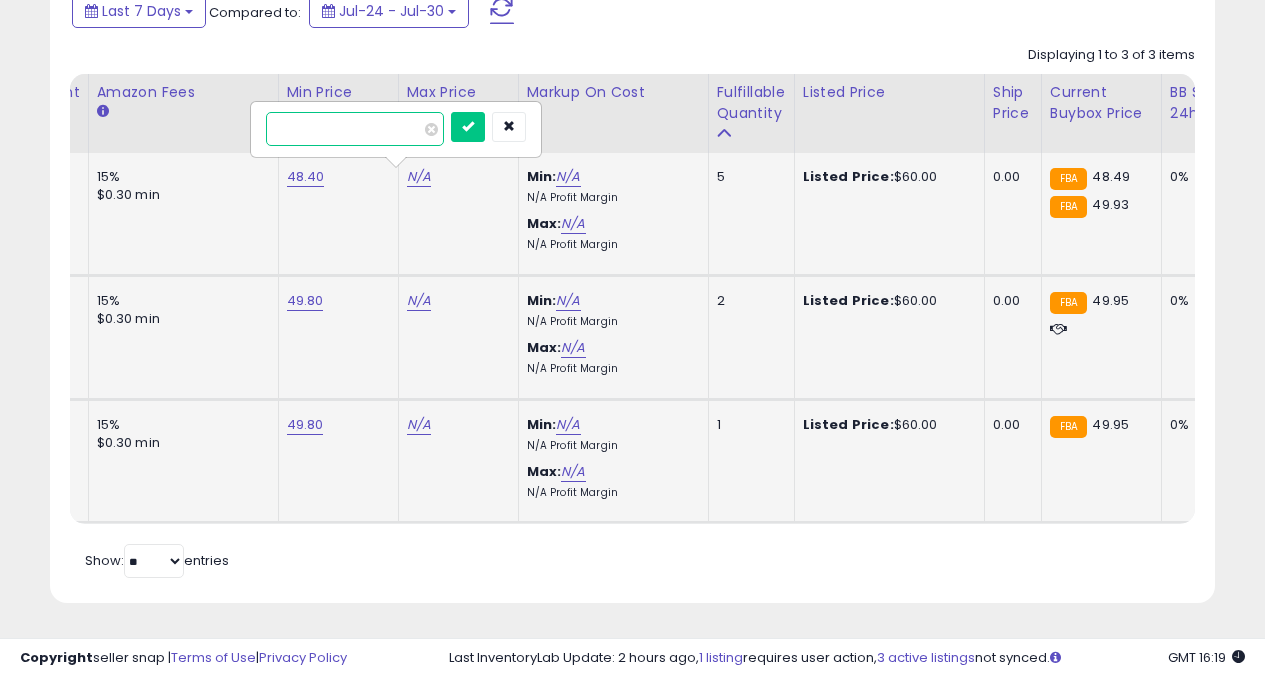 type on "**" 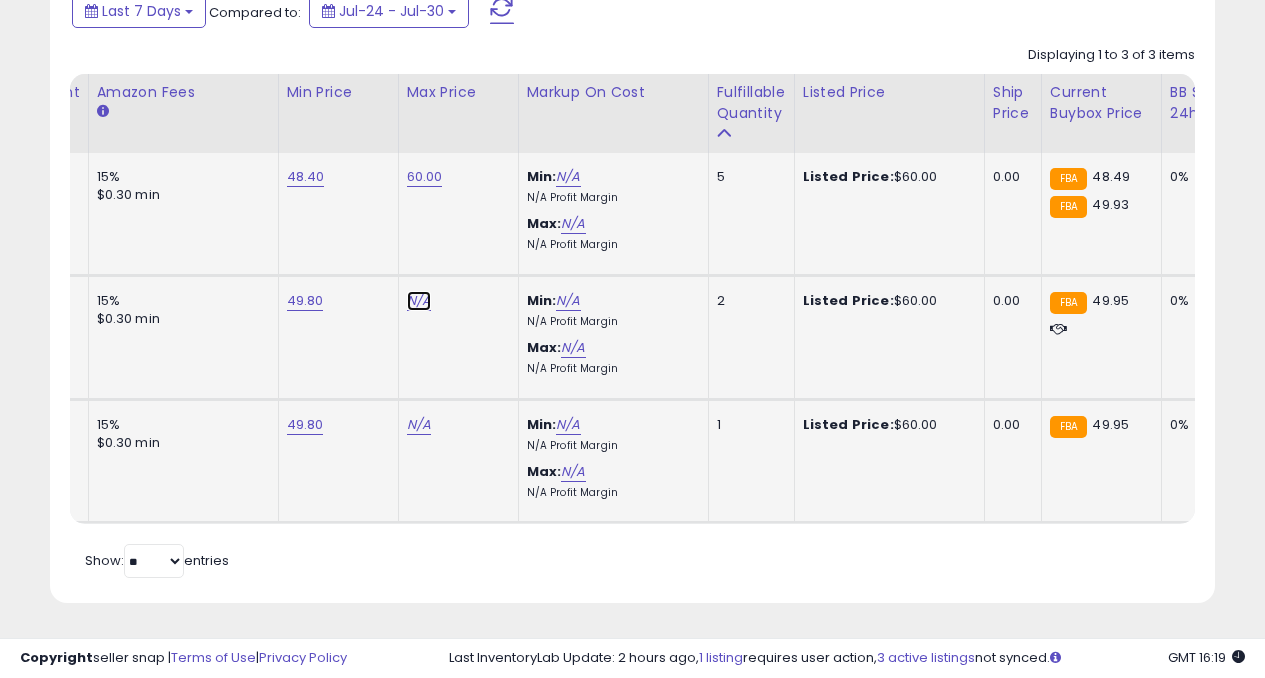 click on "N/A" at bounding box center [419, 301] 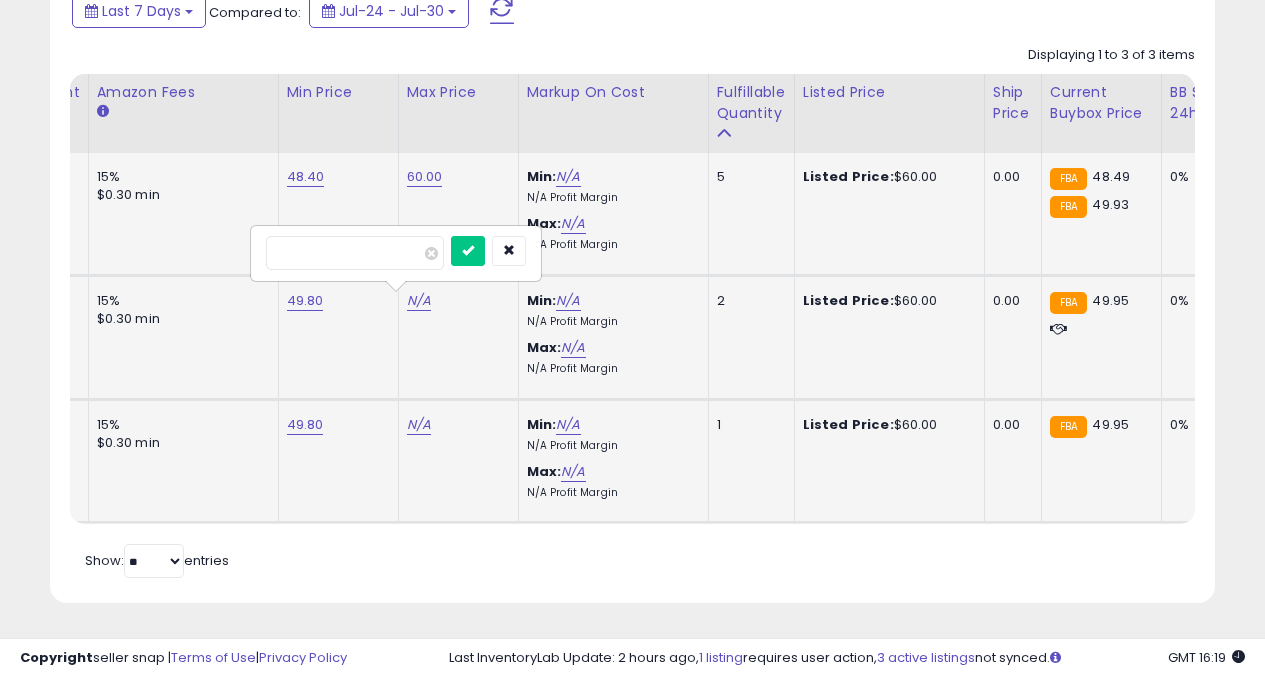 type on "**" 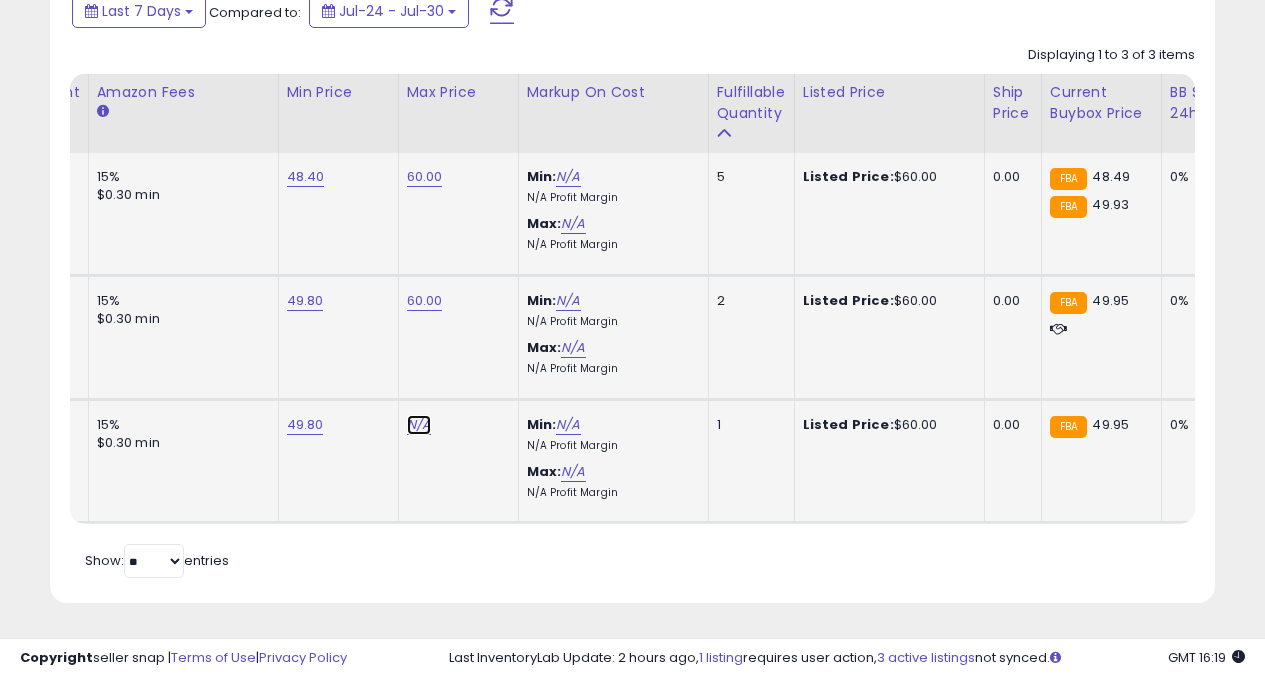 click on "N/A" at bounding box center [419, 425] 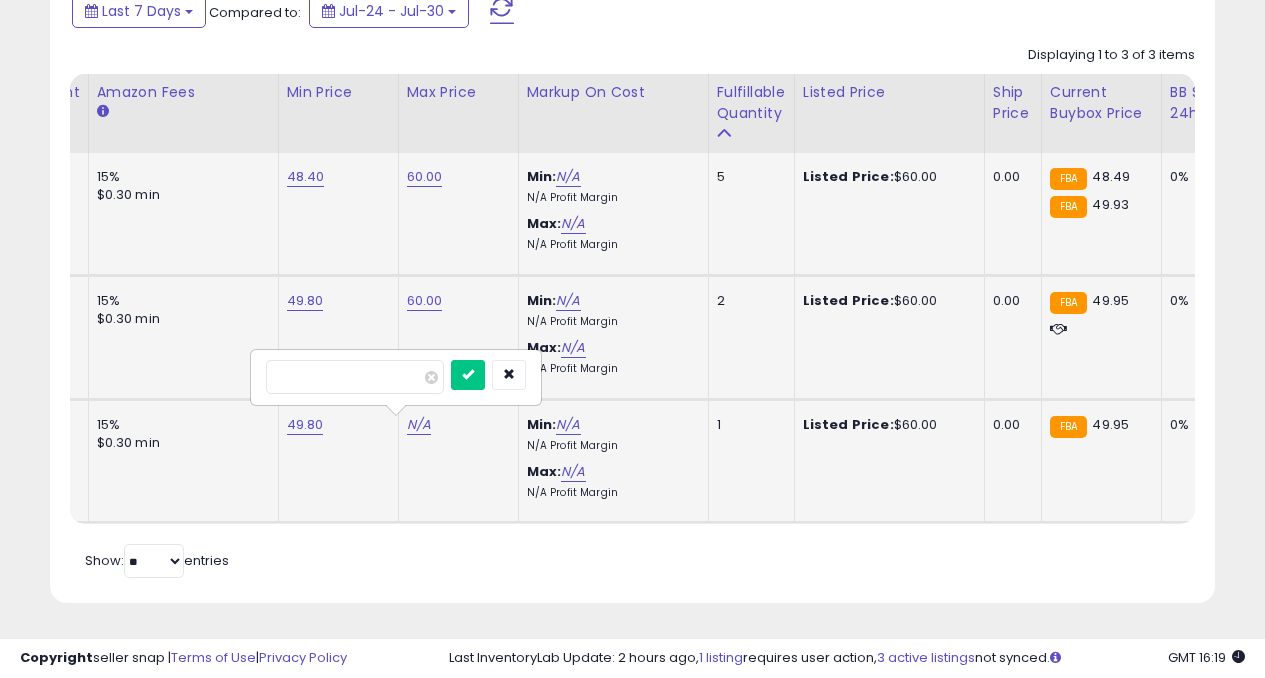 type on "**" 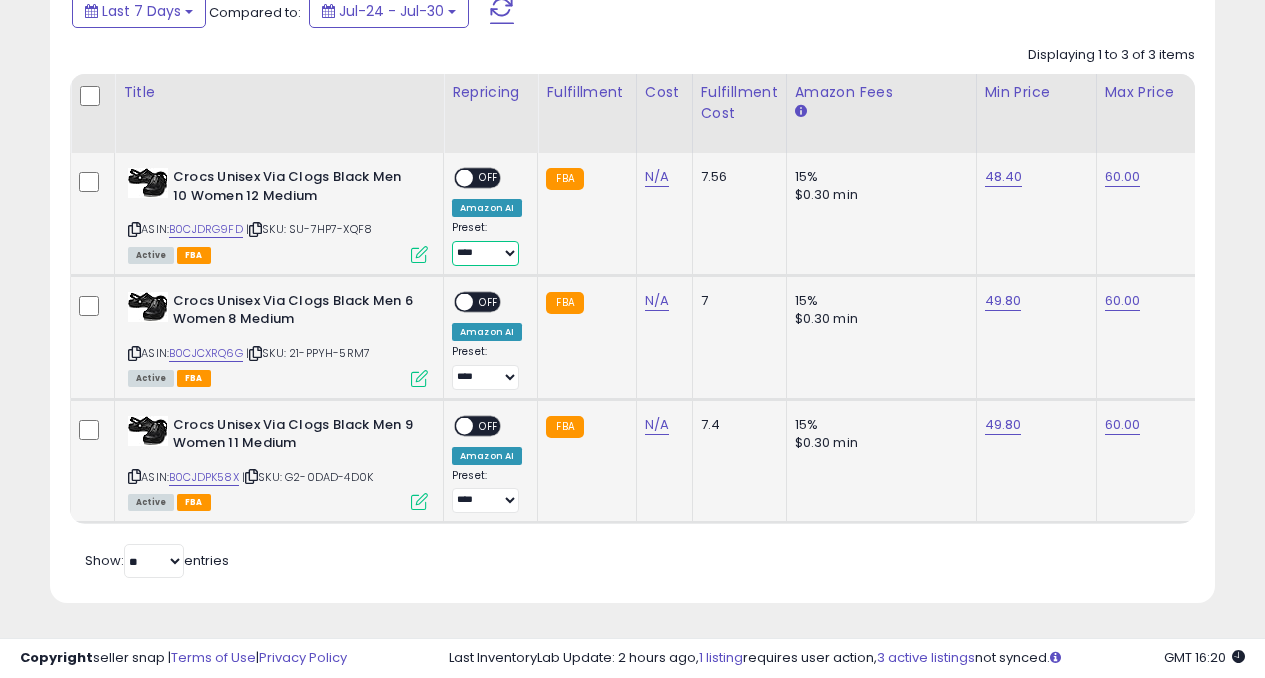 click on "**********" at bounding box center (485, 253) 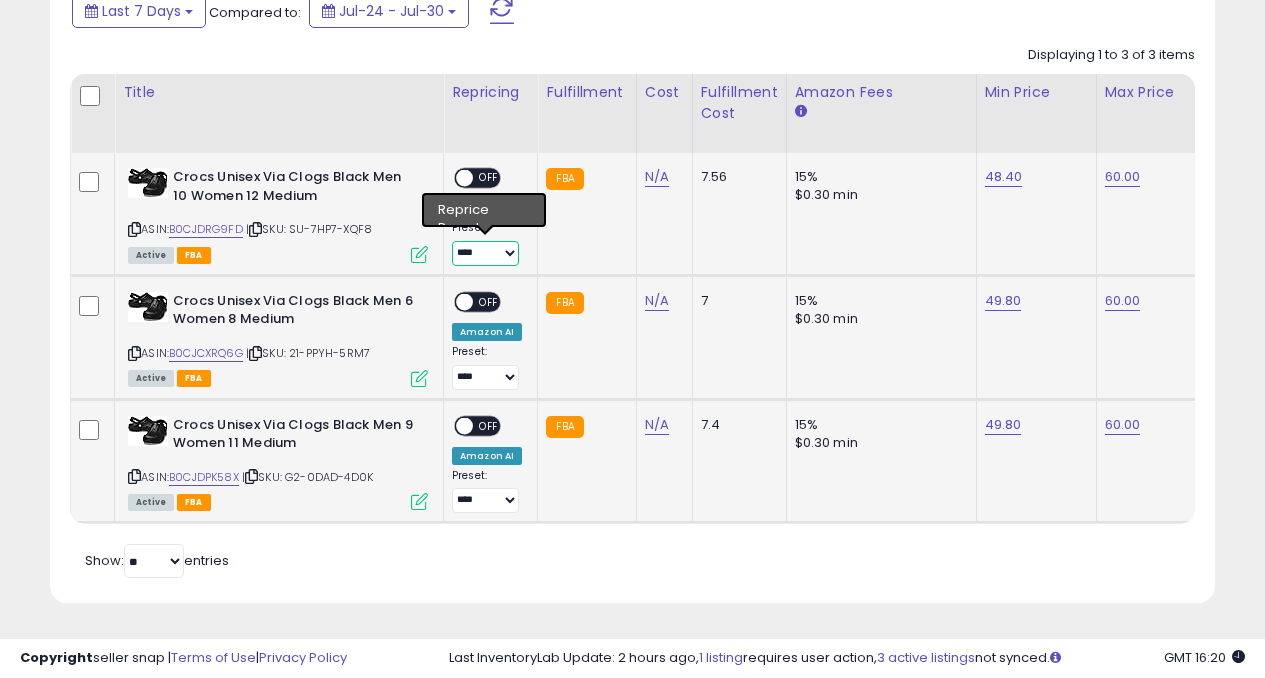 select on "**********" 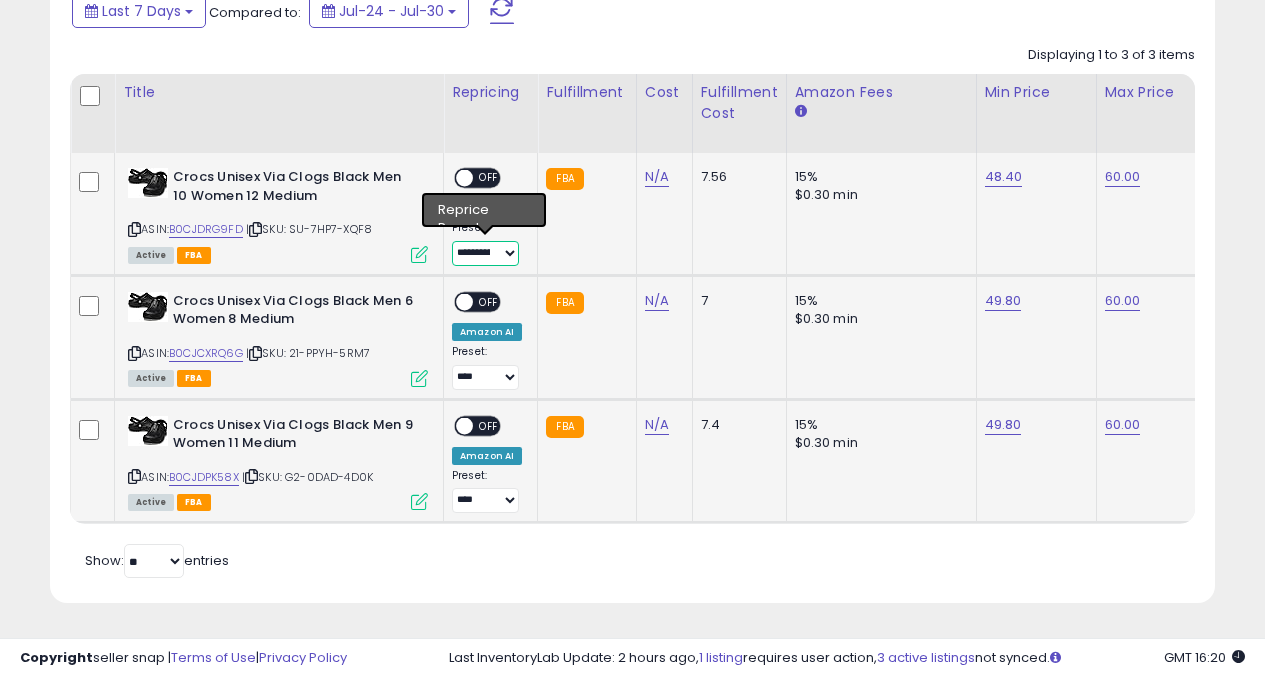 click on "**********" at bounding box center (485, 253) 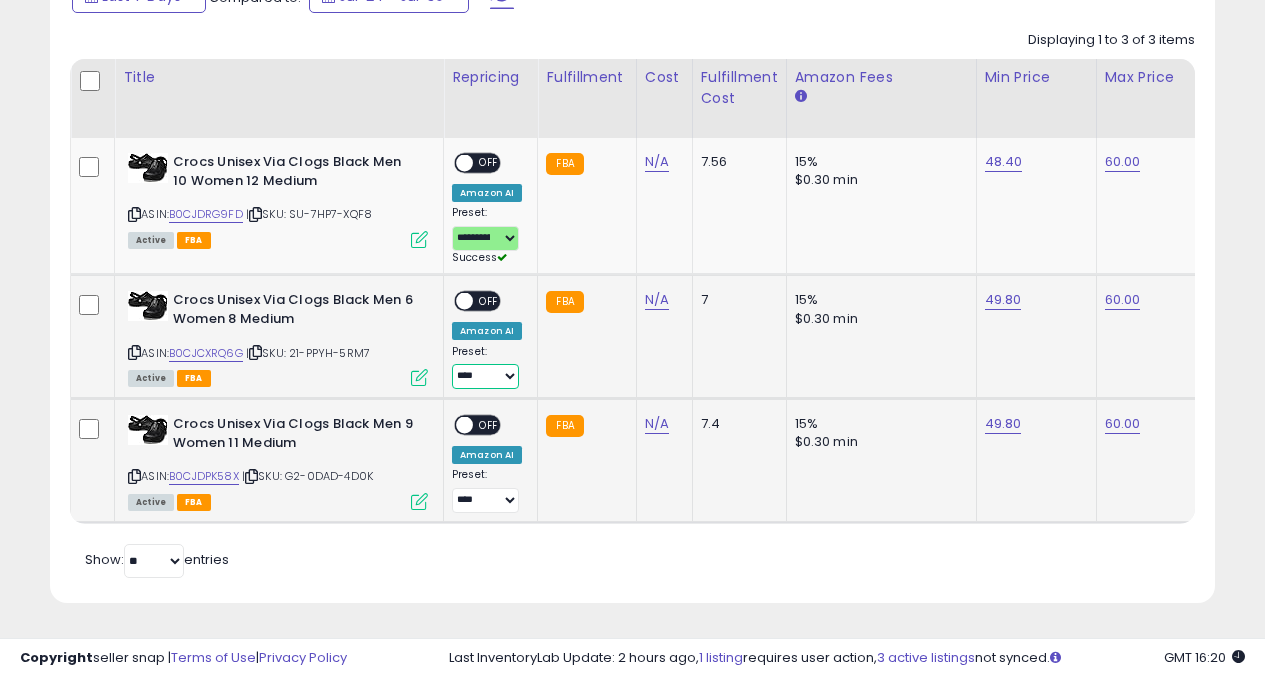 click on "**********" at bounding box center (485, 376) 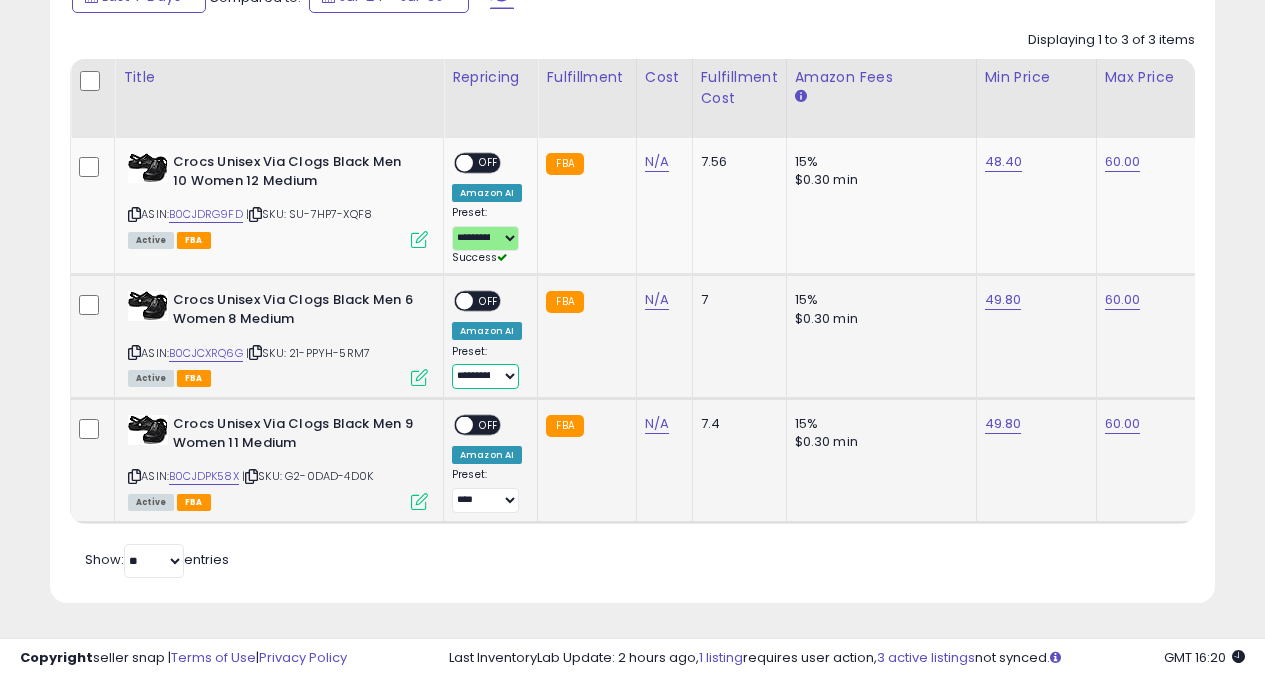 click on "**********" at bounding box center (485, 376) 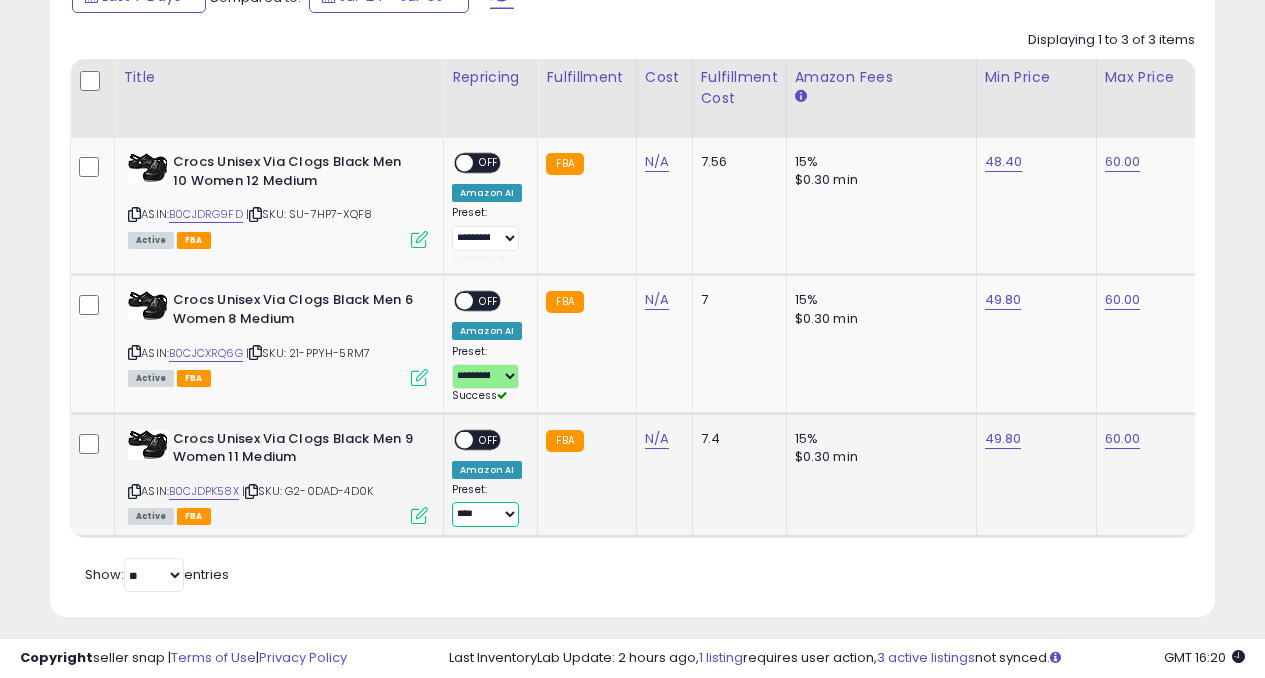 click on "**********" 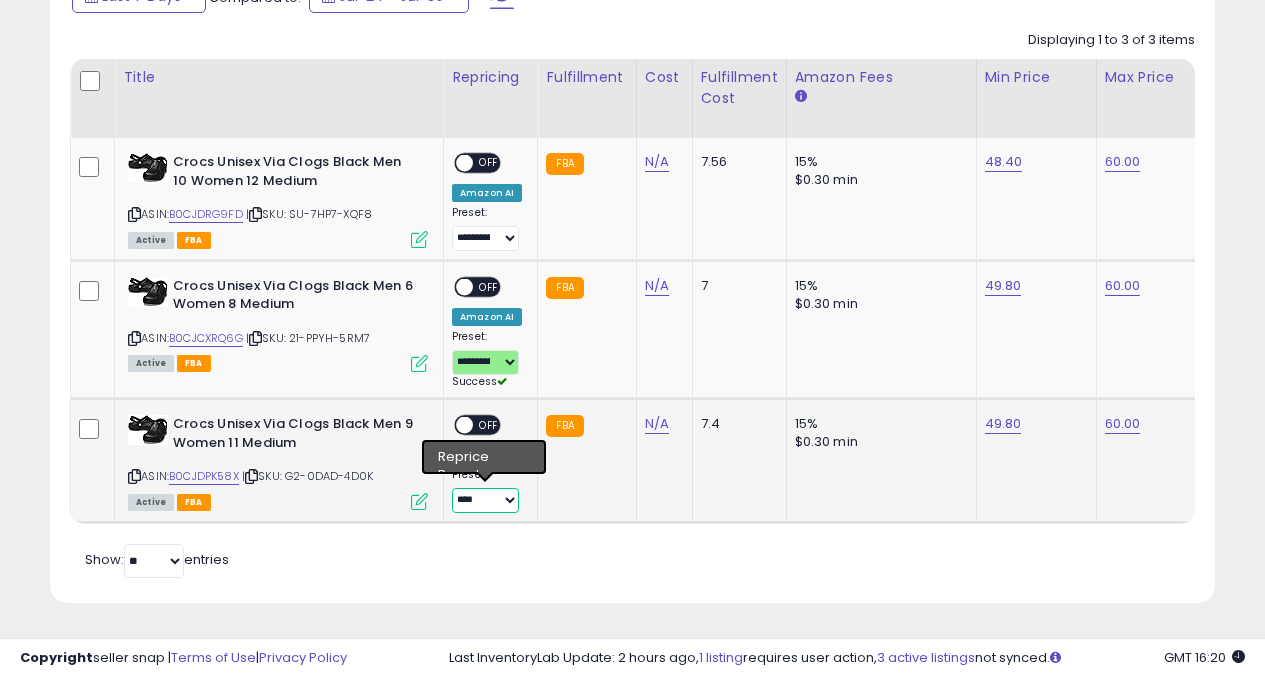 select on "**********" 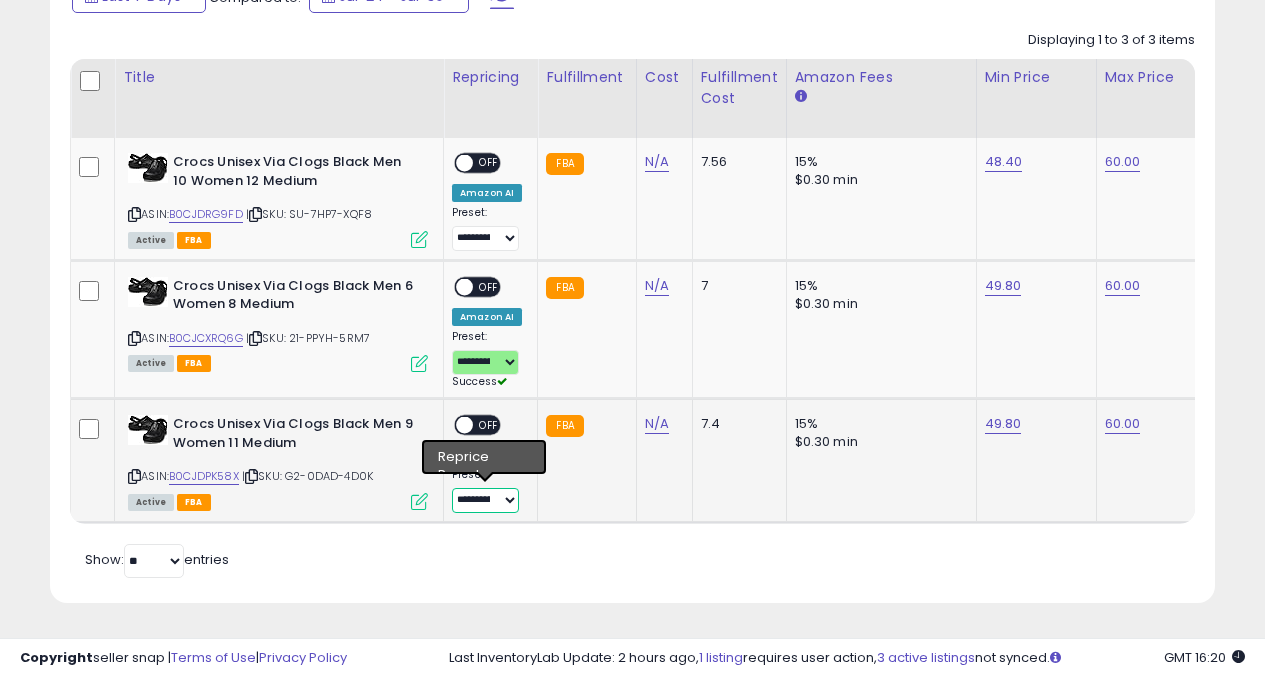 click on "**********" at bounding box center [485, 500] 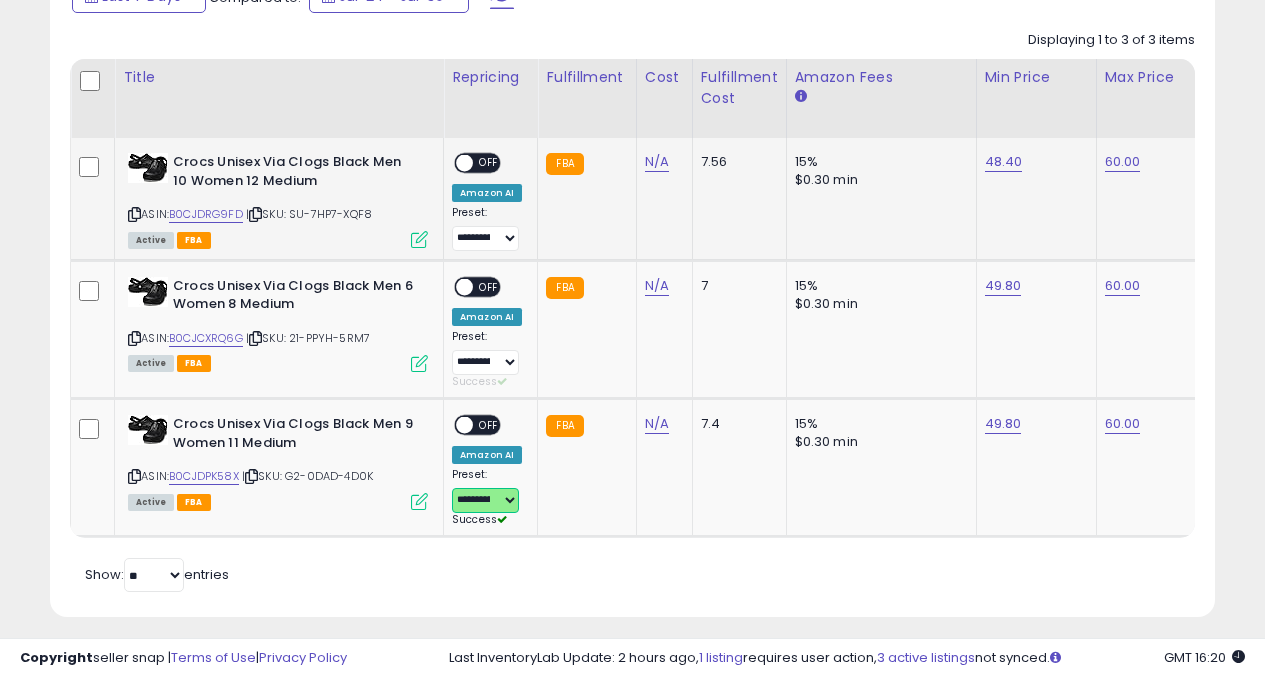 click at bounding box center (464, 163) 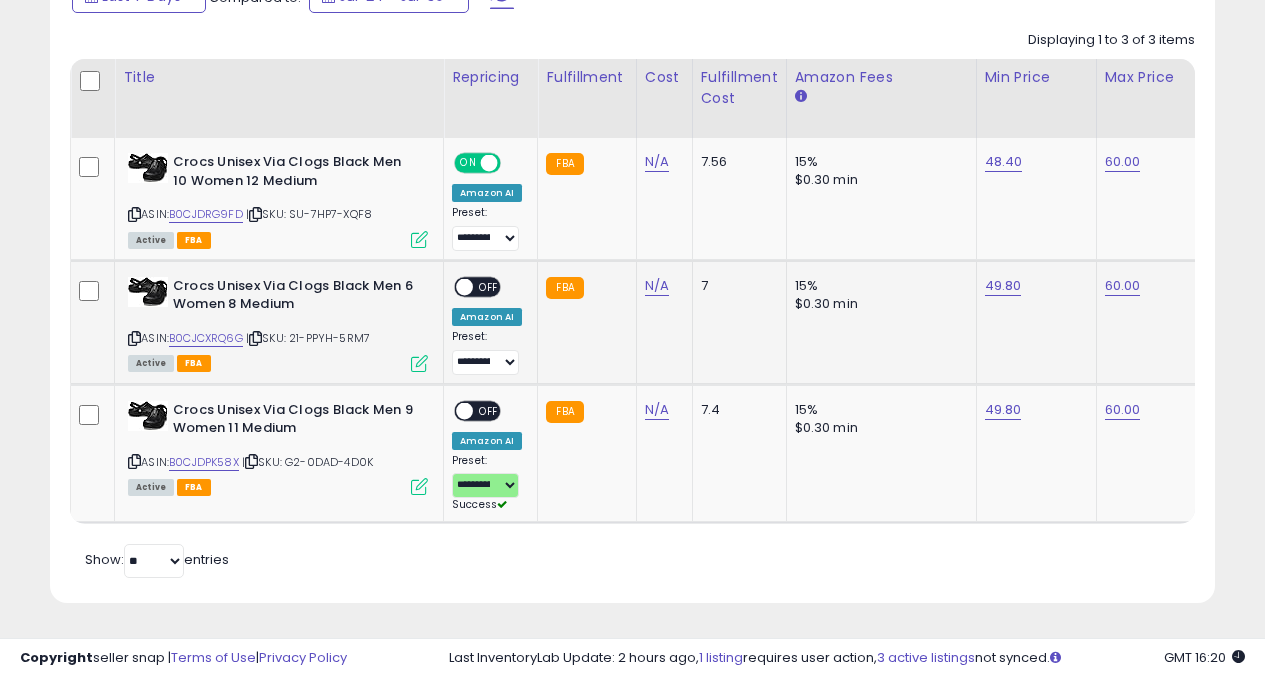 click on "OFF" at bounding box center (489, 286) 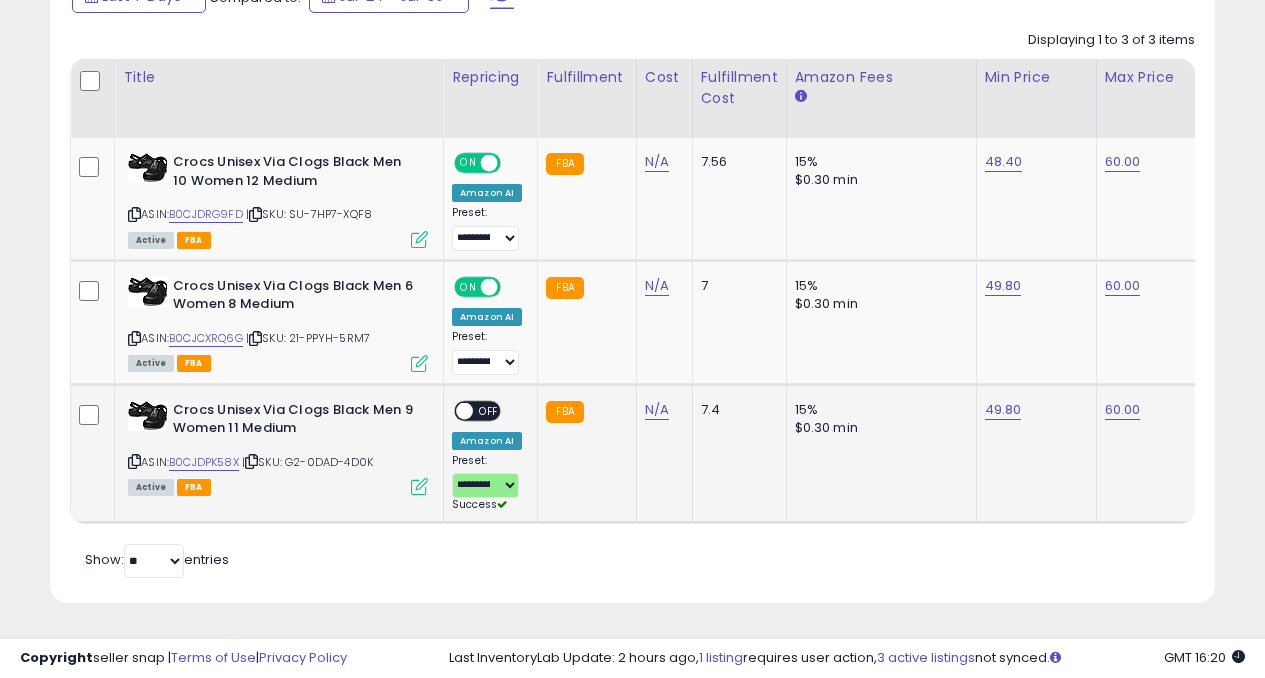 click on "OFF" at bounding box center [489, 410] 